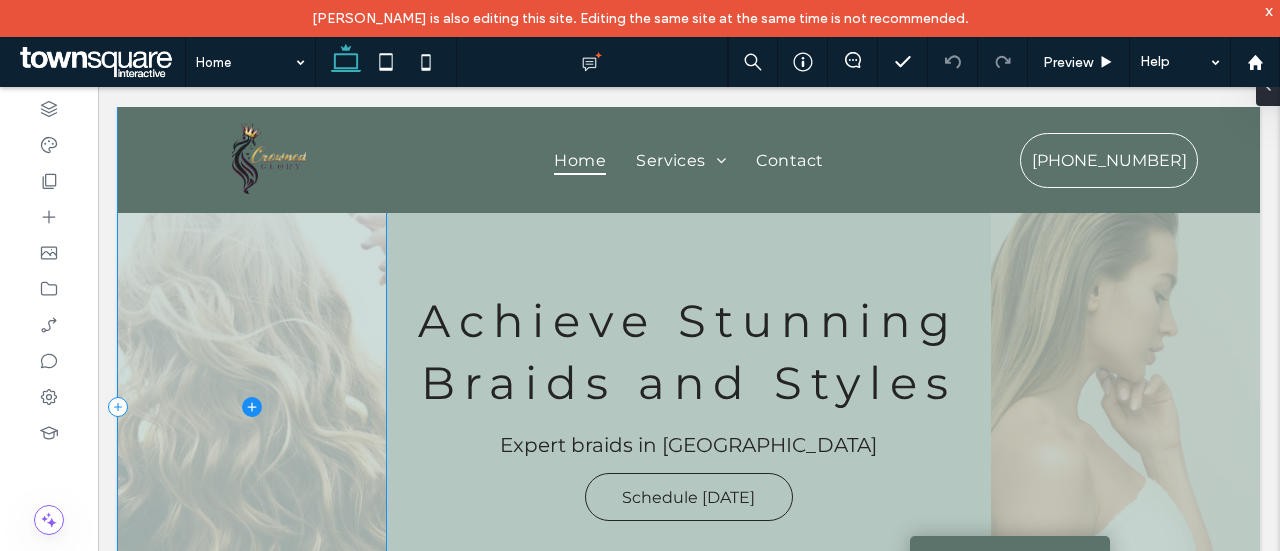 scroll, scrollTop: 100, scrollLeft: 0, axis: vertical 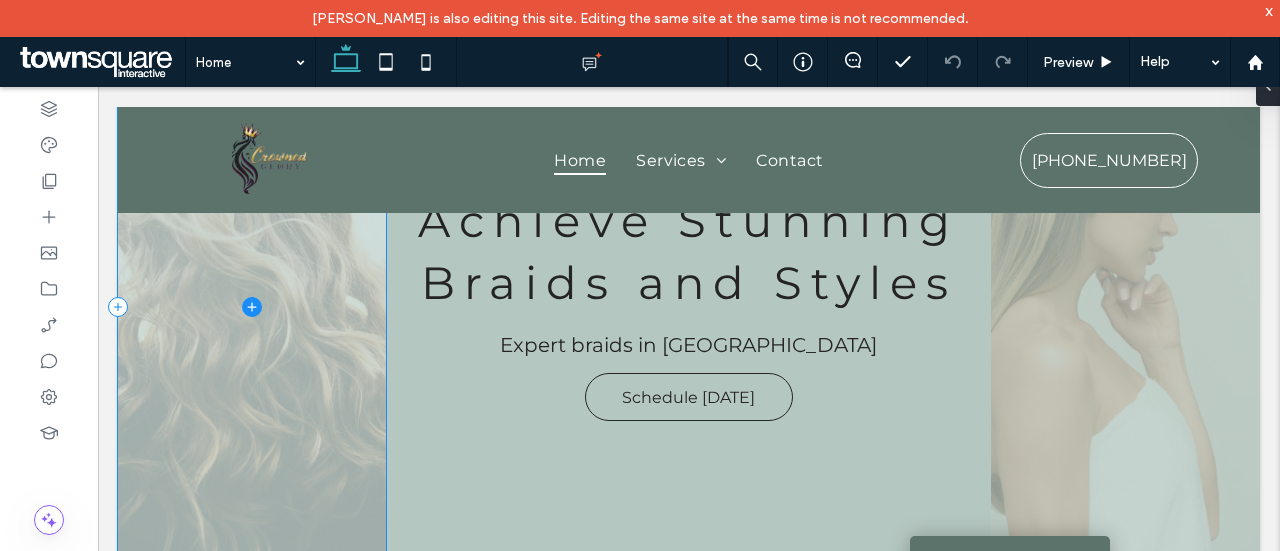 click at bounding box center [252, 307] 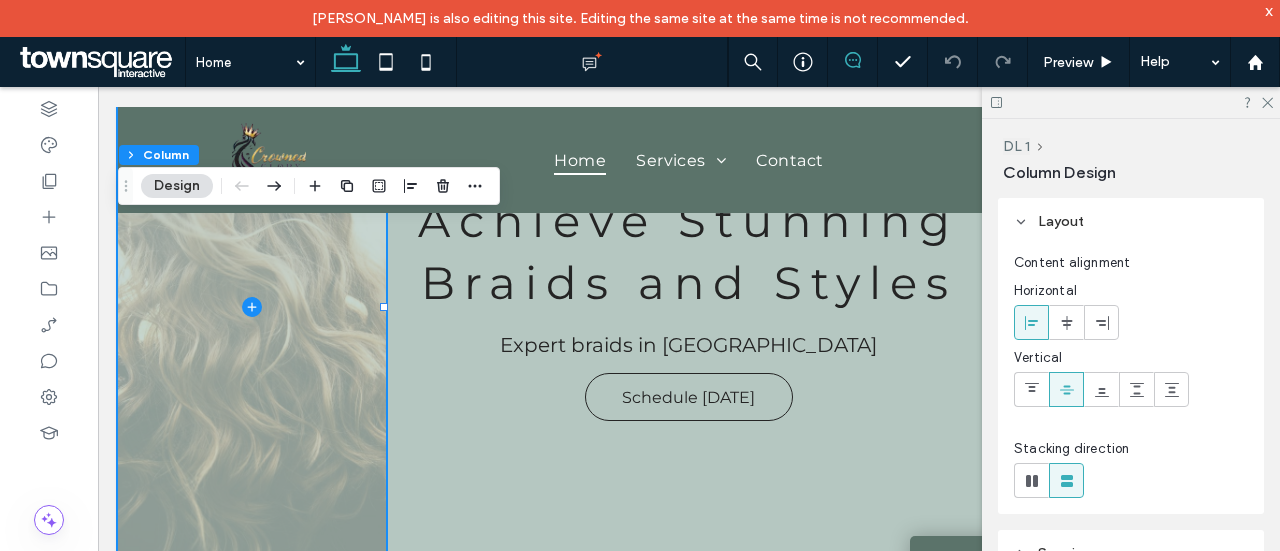 click 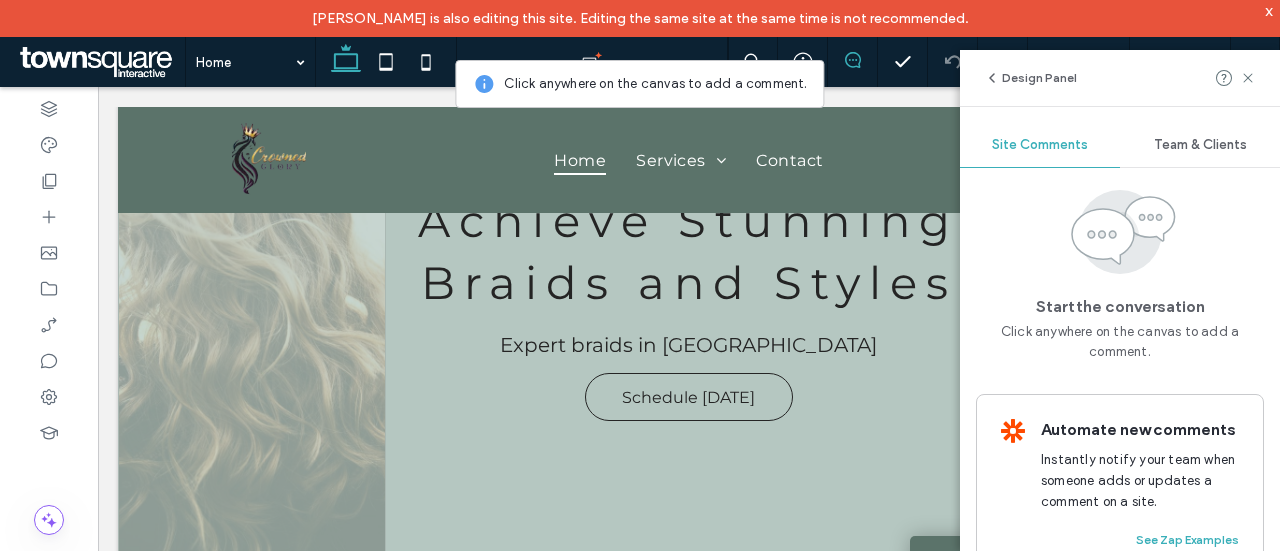 click at bounding box center (252, 307) 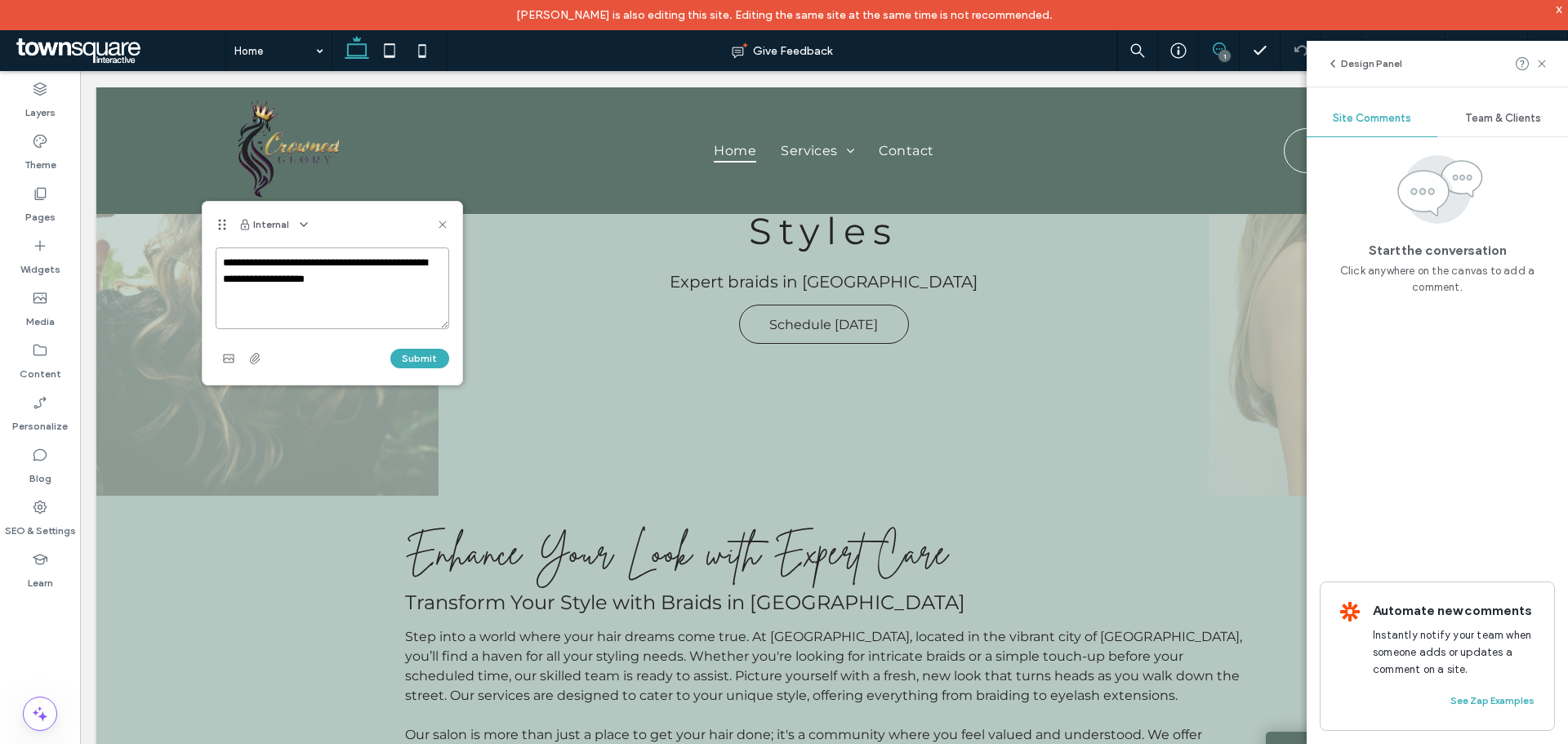 click on "**********" at bounding box center [332, 288] 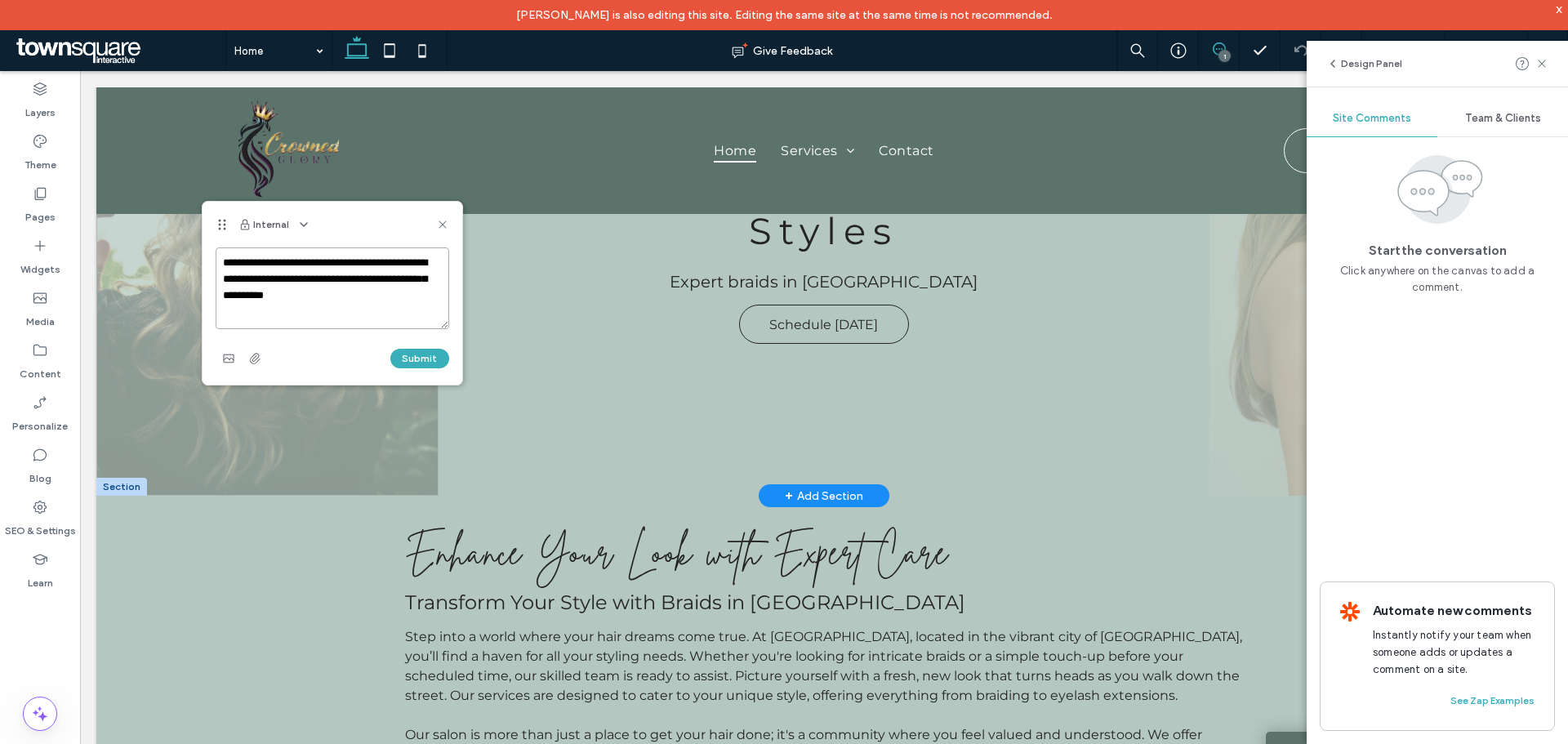 drag, startPoint x: 339, startPoint y: 391, endPoint x: 196, endPoint y: 250, distance: 200.82331 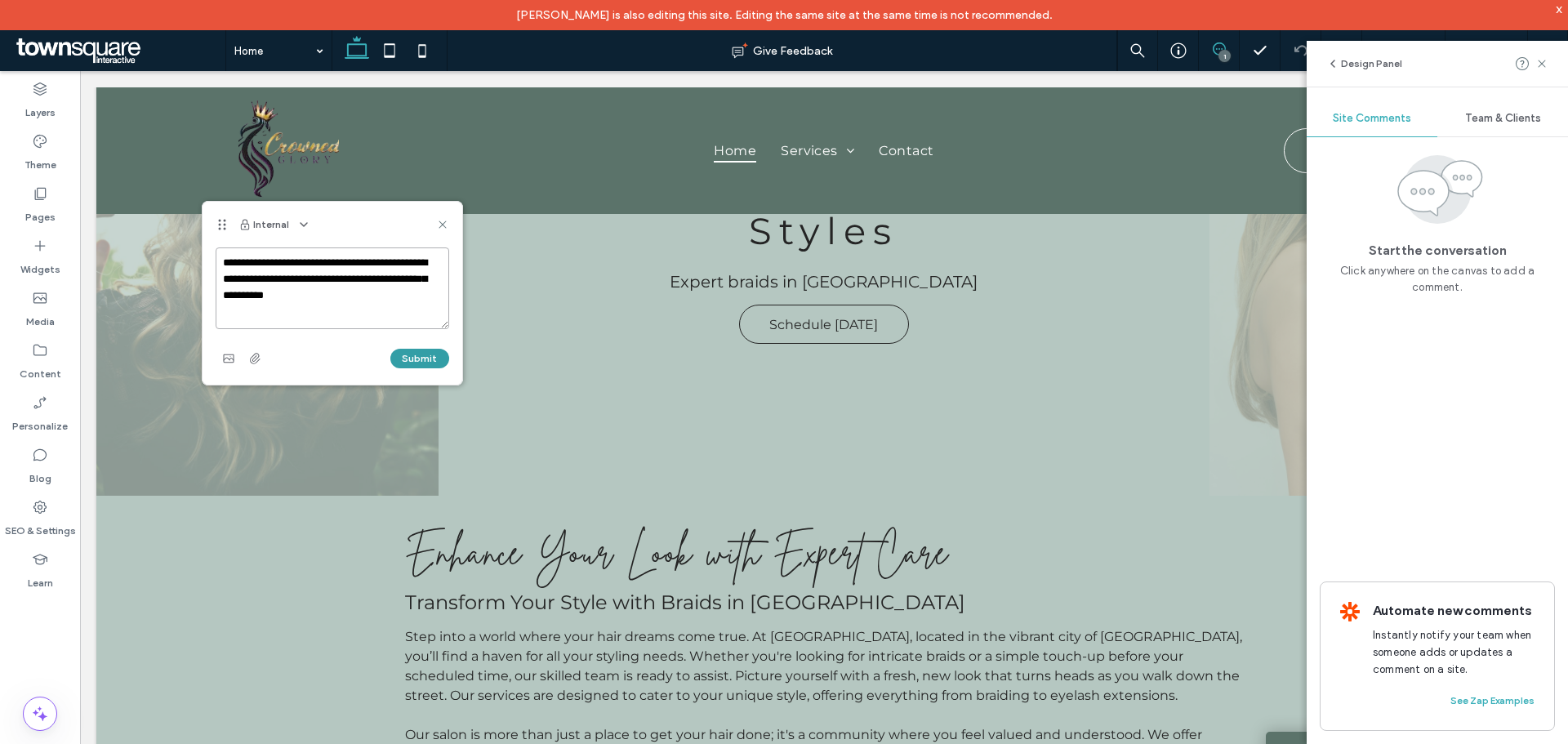 type on "**********" 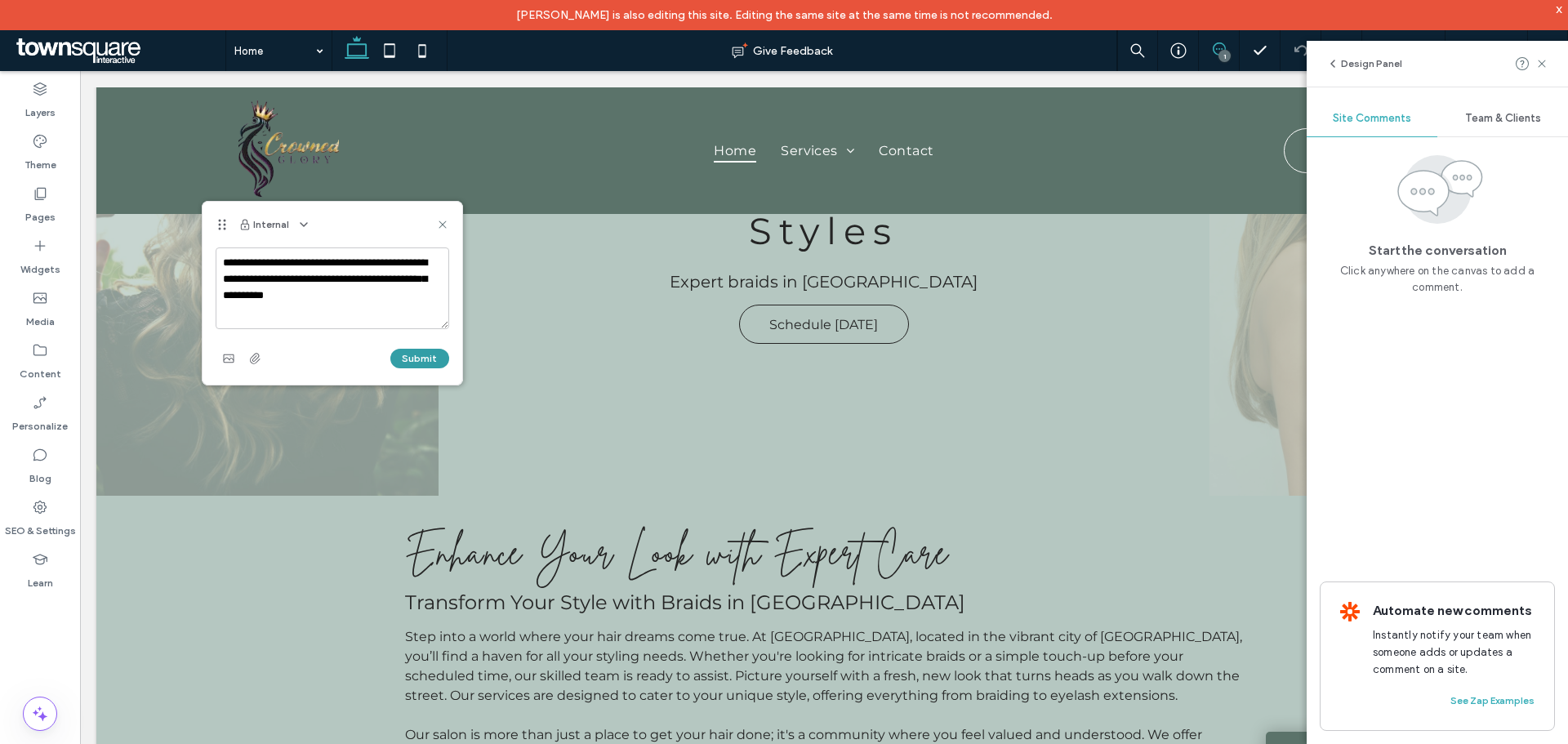 click on "Submit" at bounding box center (420, 359) 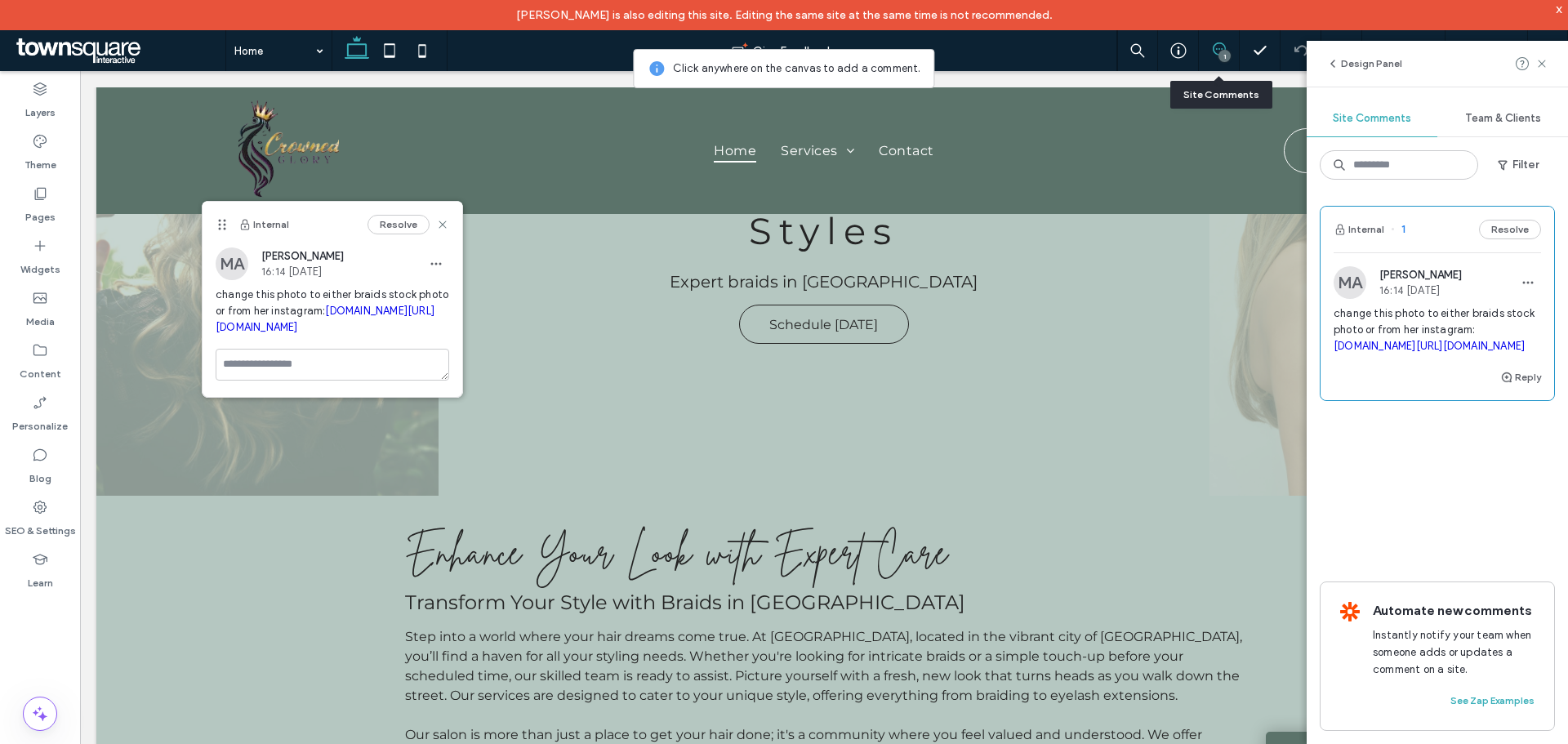 click on "1" at bounding box center (1224, 56) 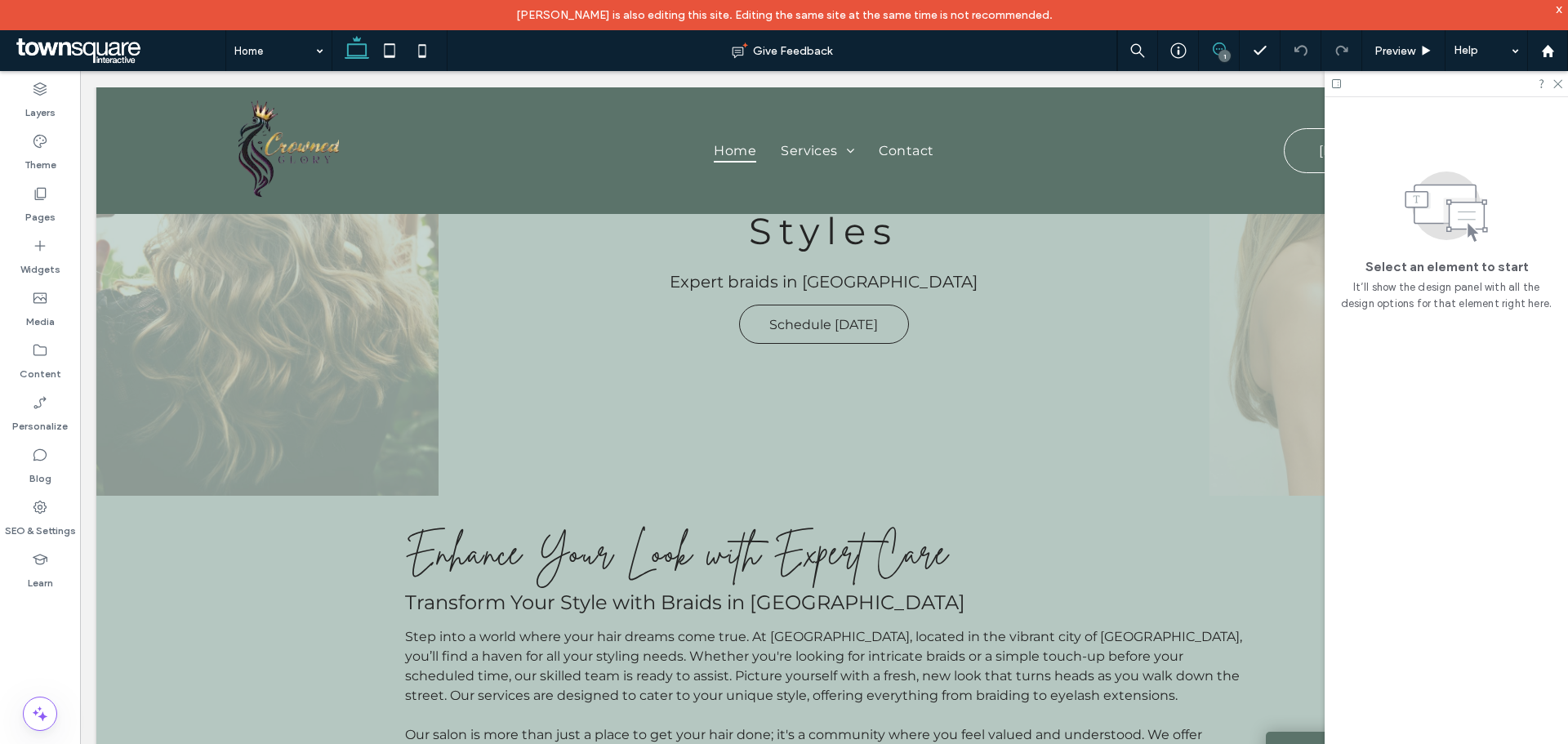 click at bounding box center [1218, 49] 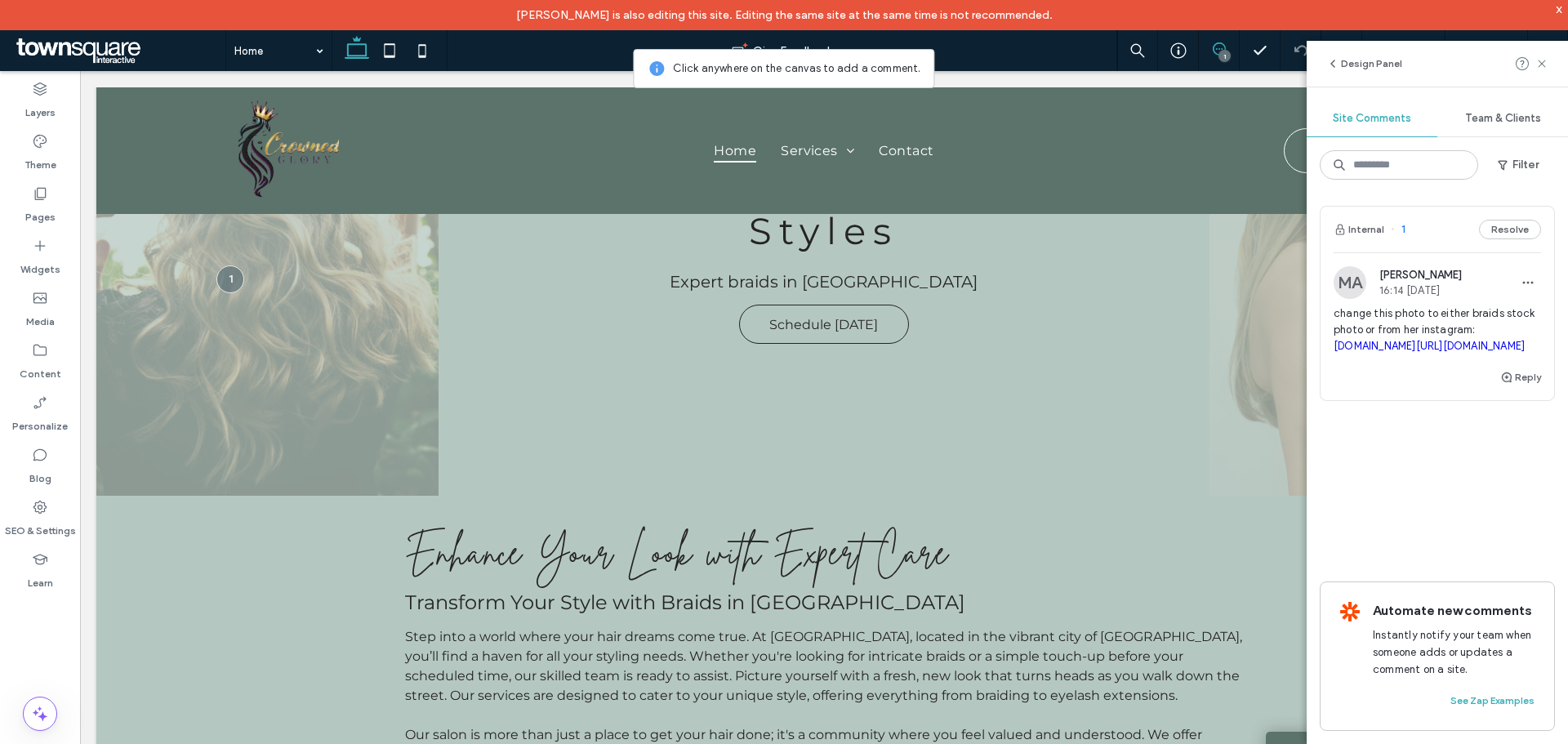 click 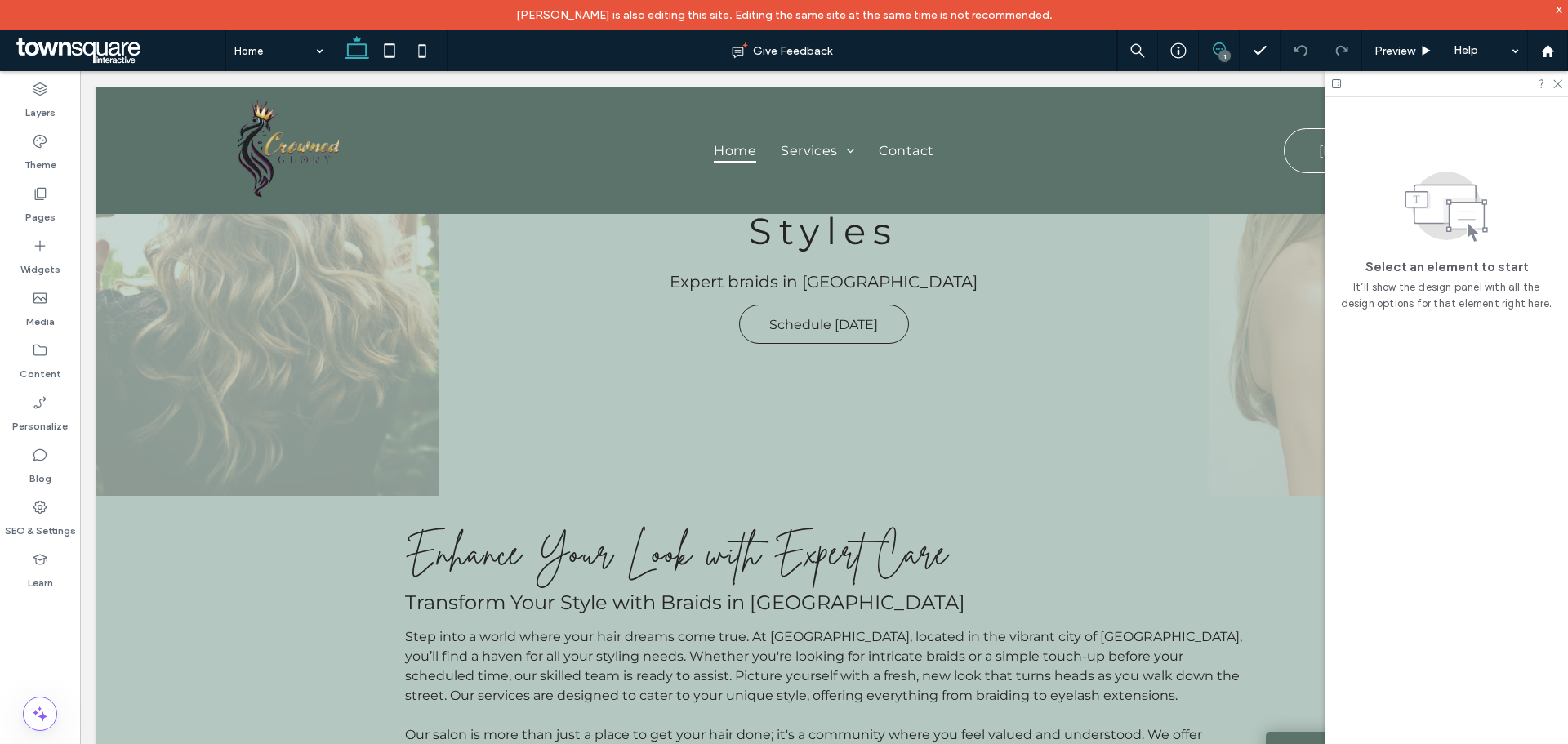 click 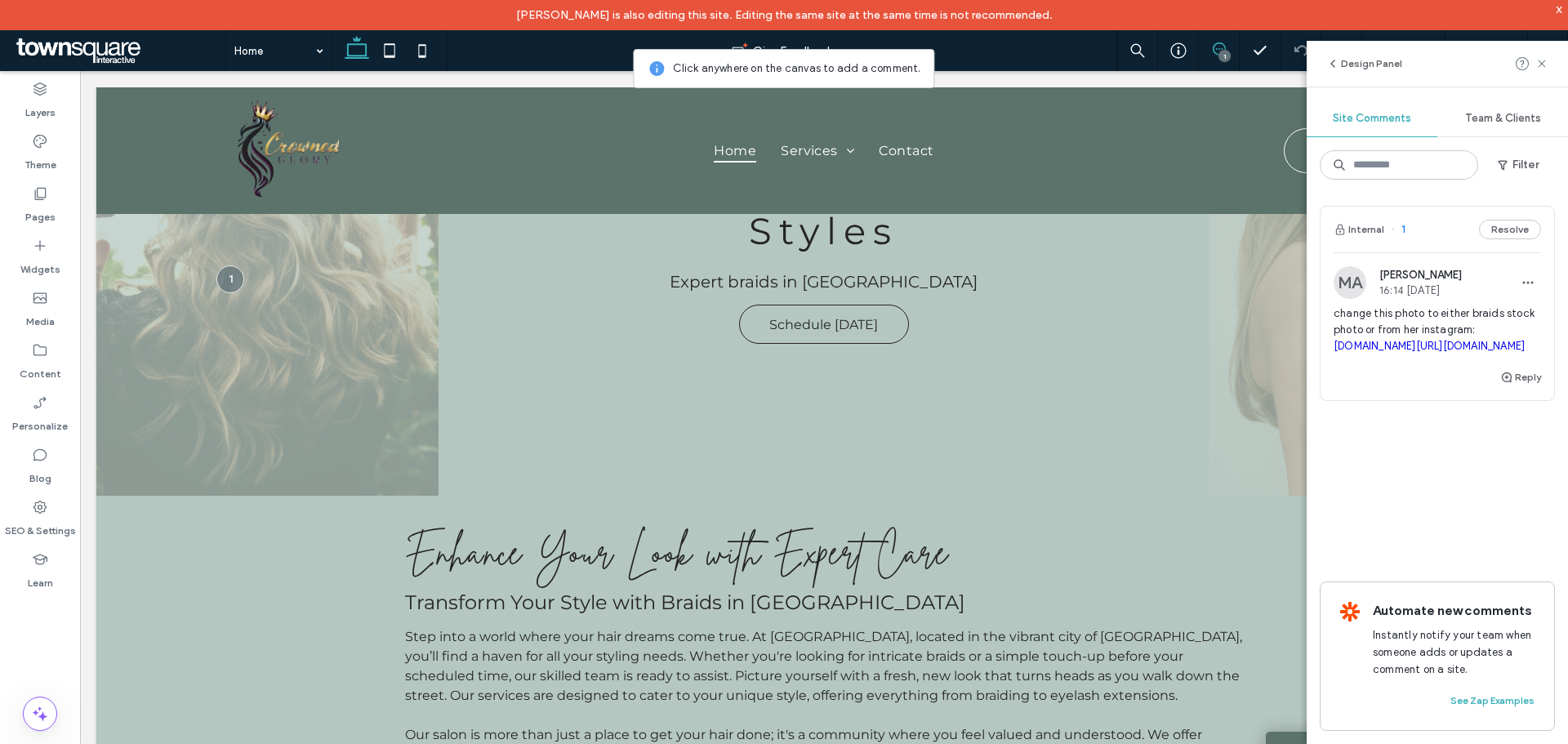 click 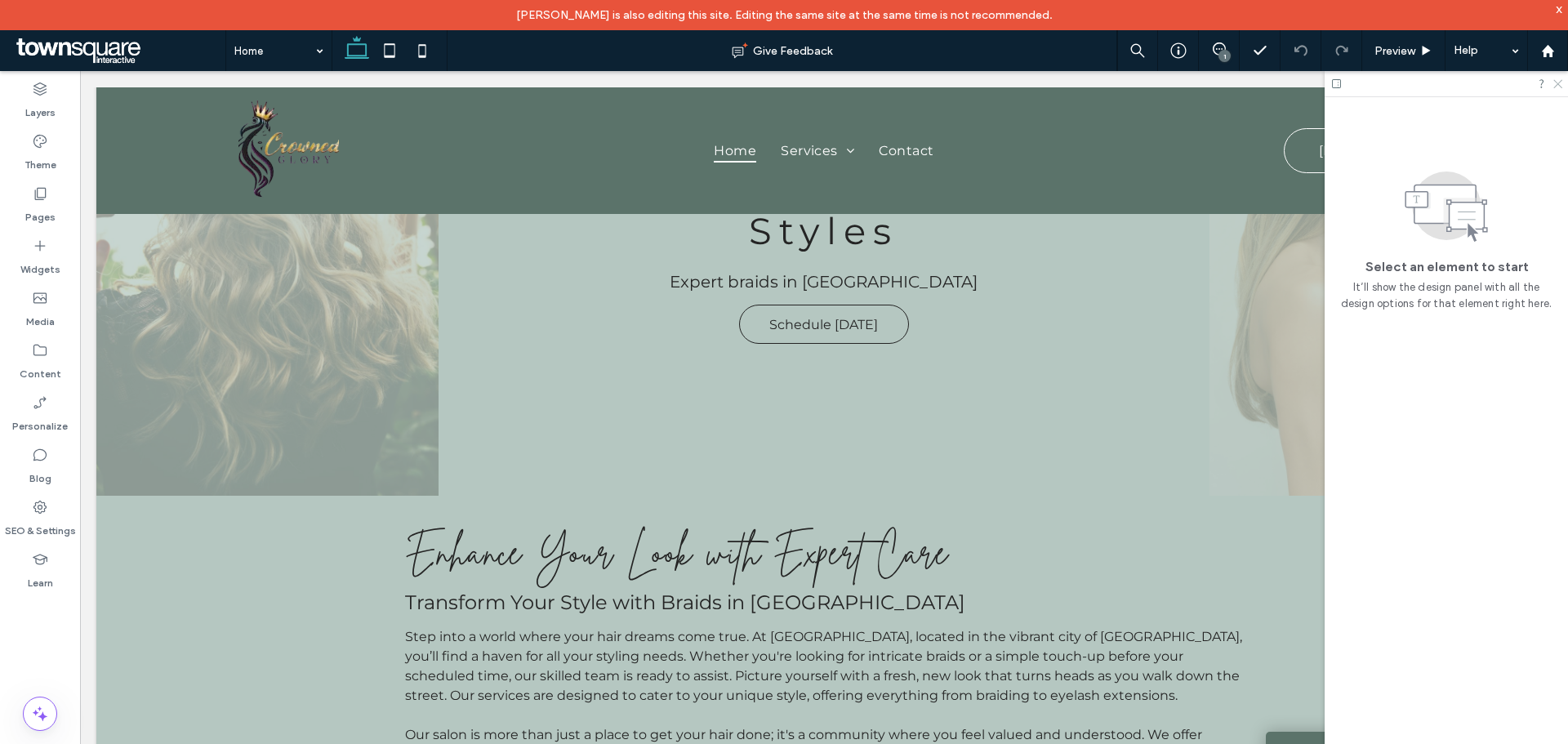 click 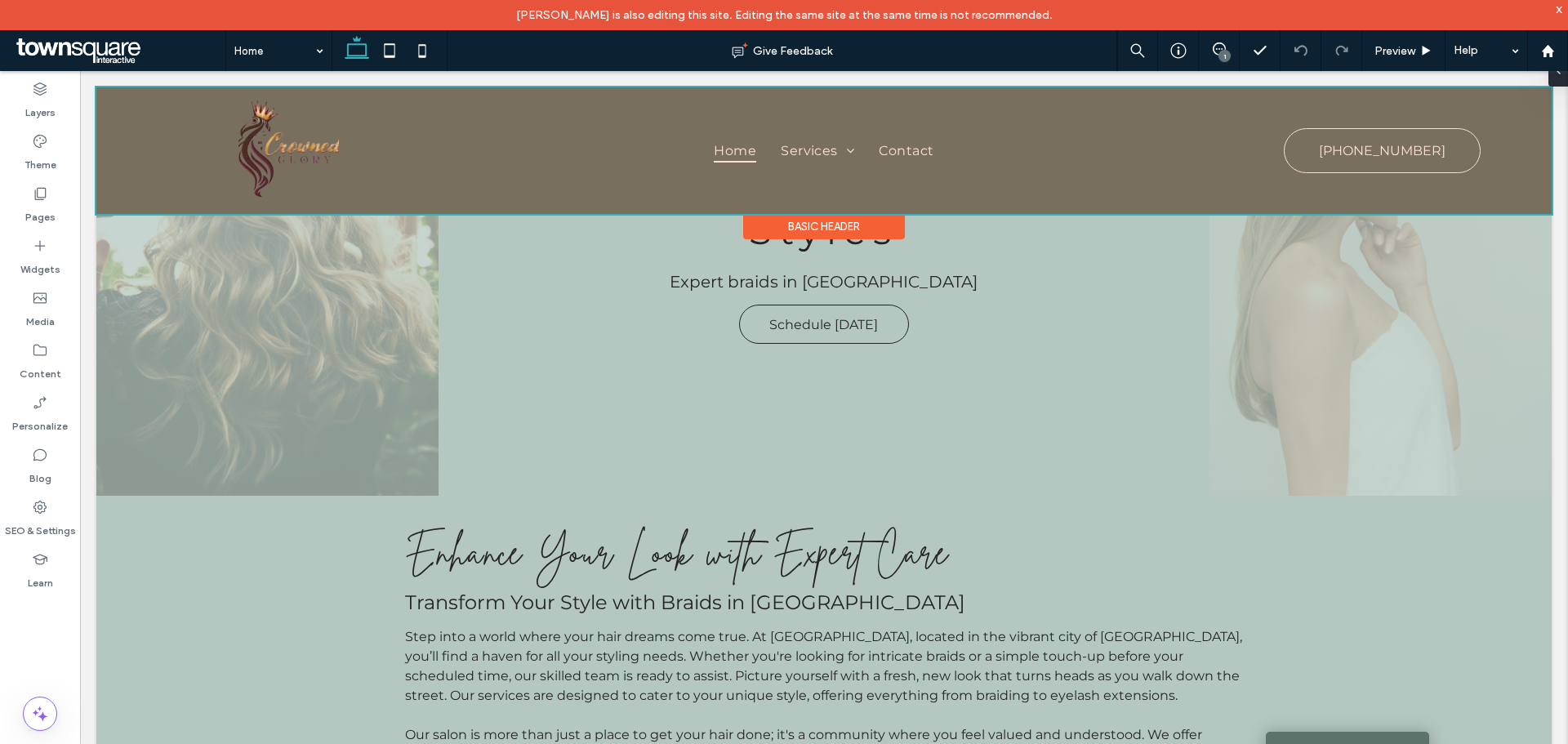 scroll, scrollTop: 0, scrollLeft: 0, axis: both 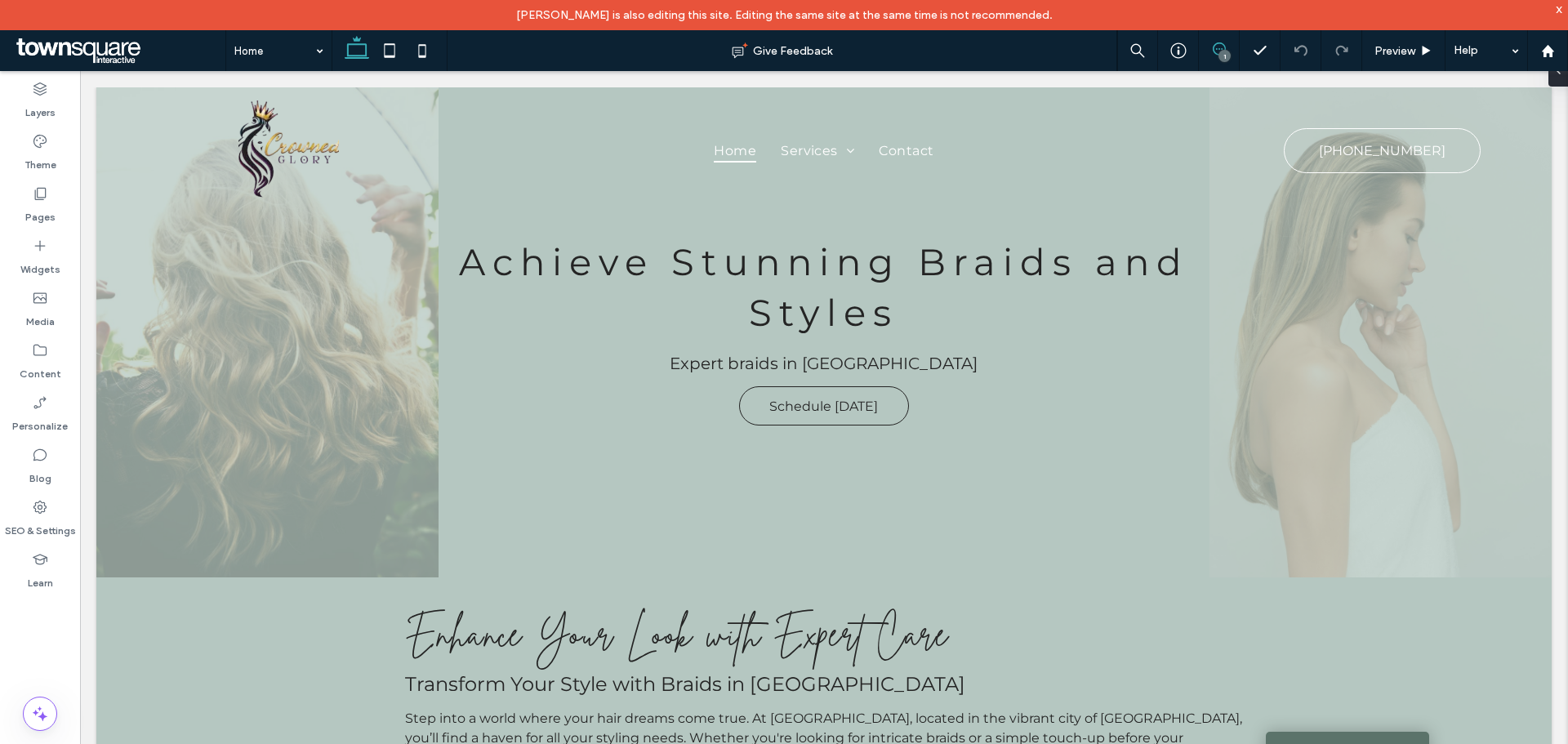 click at bounding box center [1218, 49] 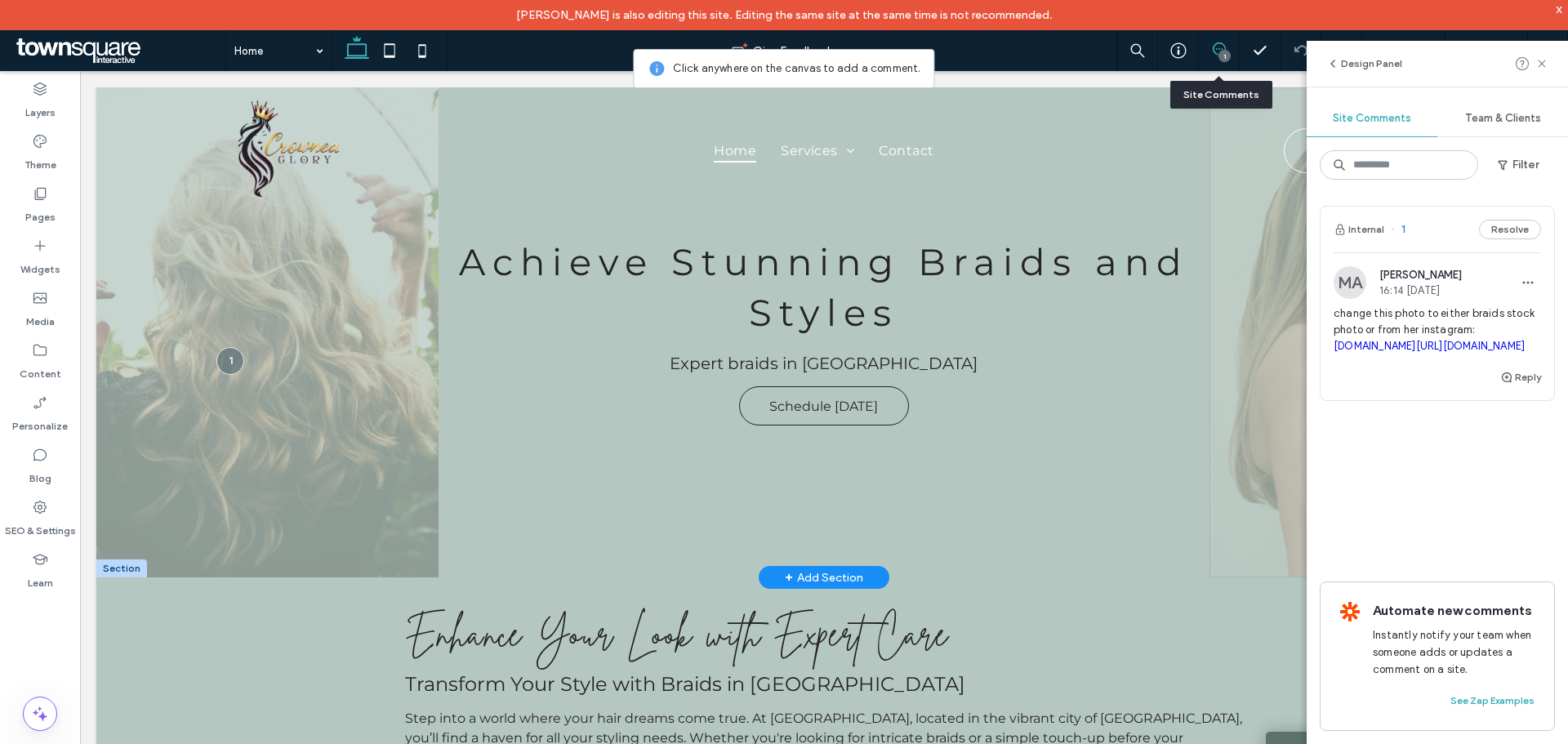 click at bounding box center [1380, 332] 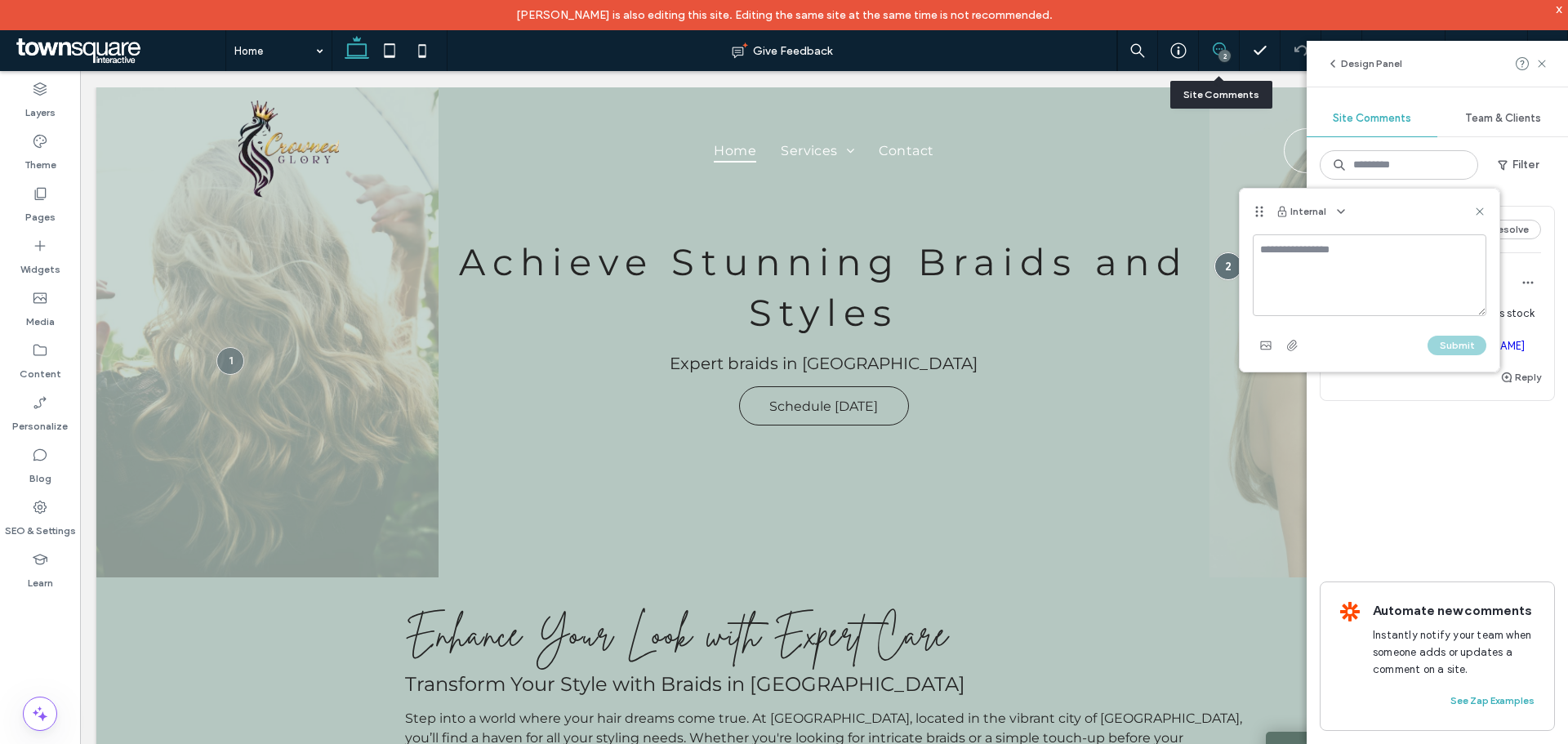 click at bounding box center [1370, 275] 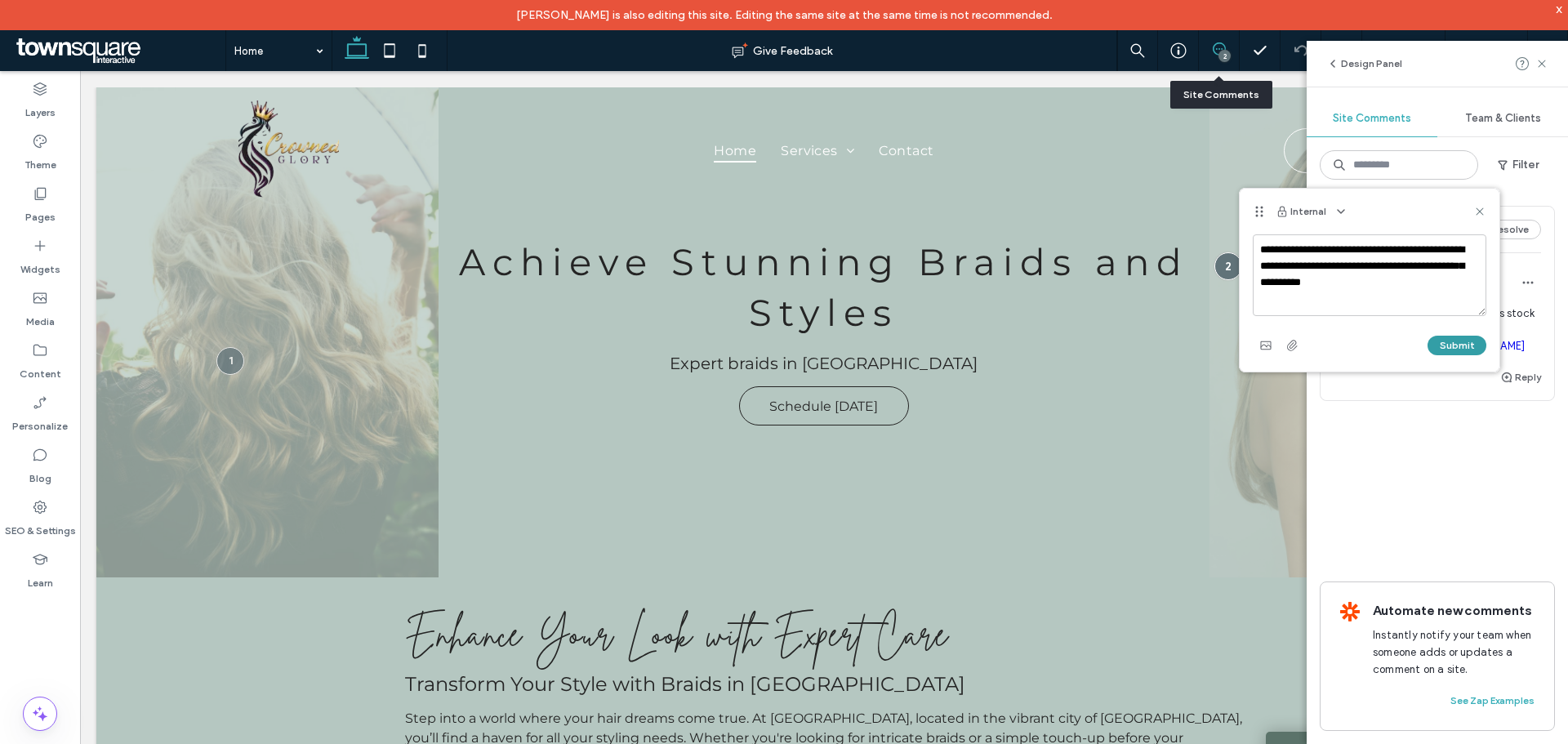 type on "**********" 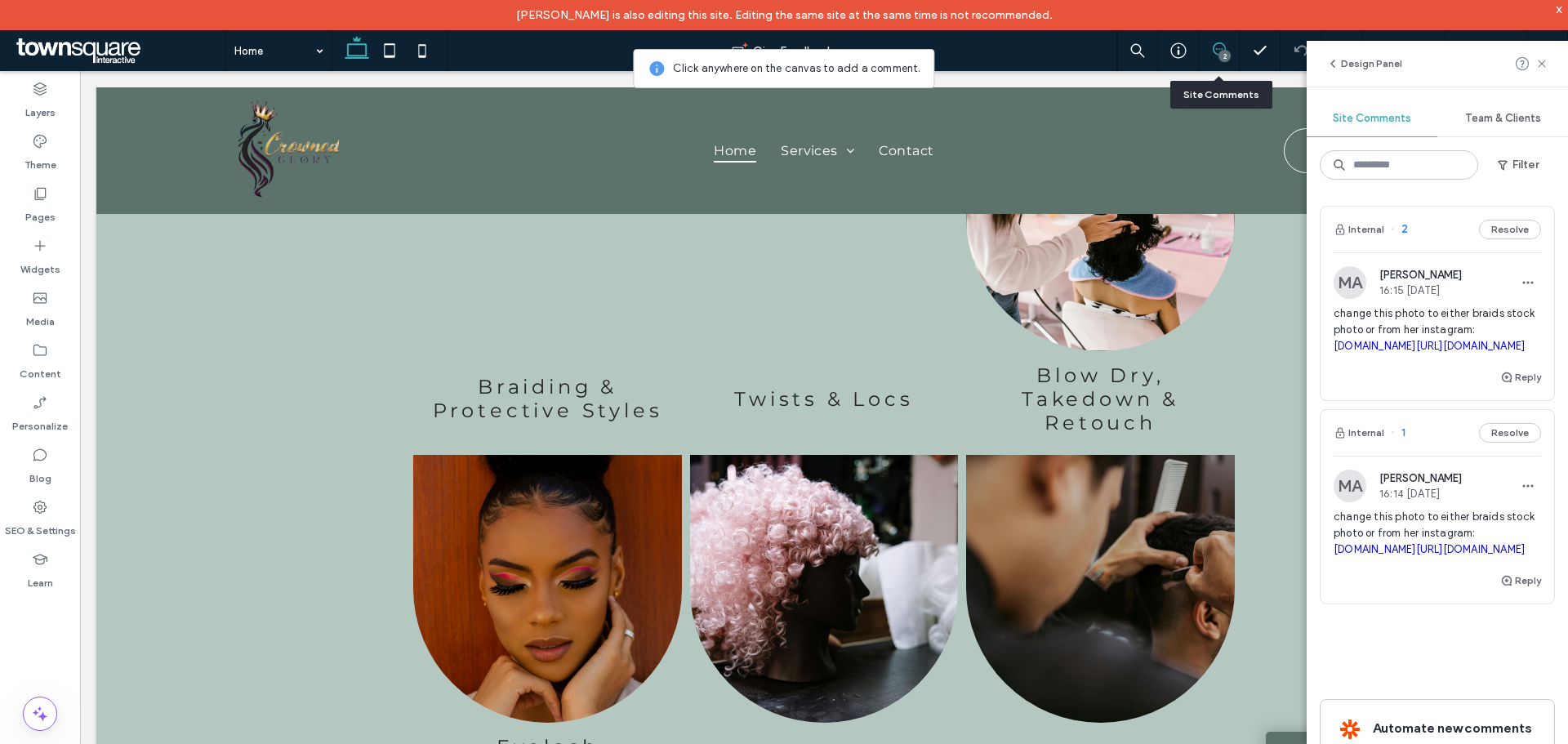 scroll, scrollTop: 1552, scrollLeft: 0, axis: vertical 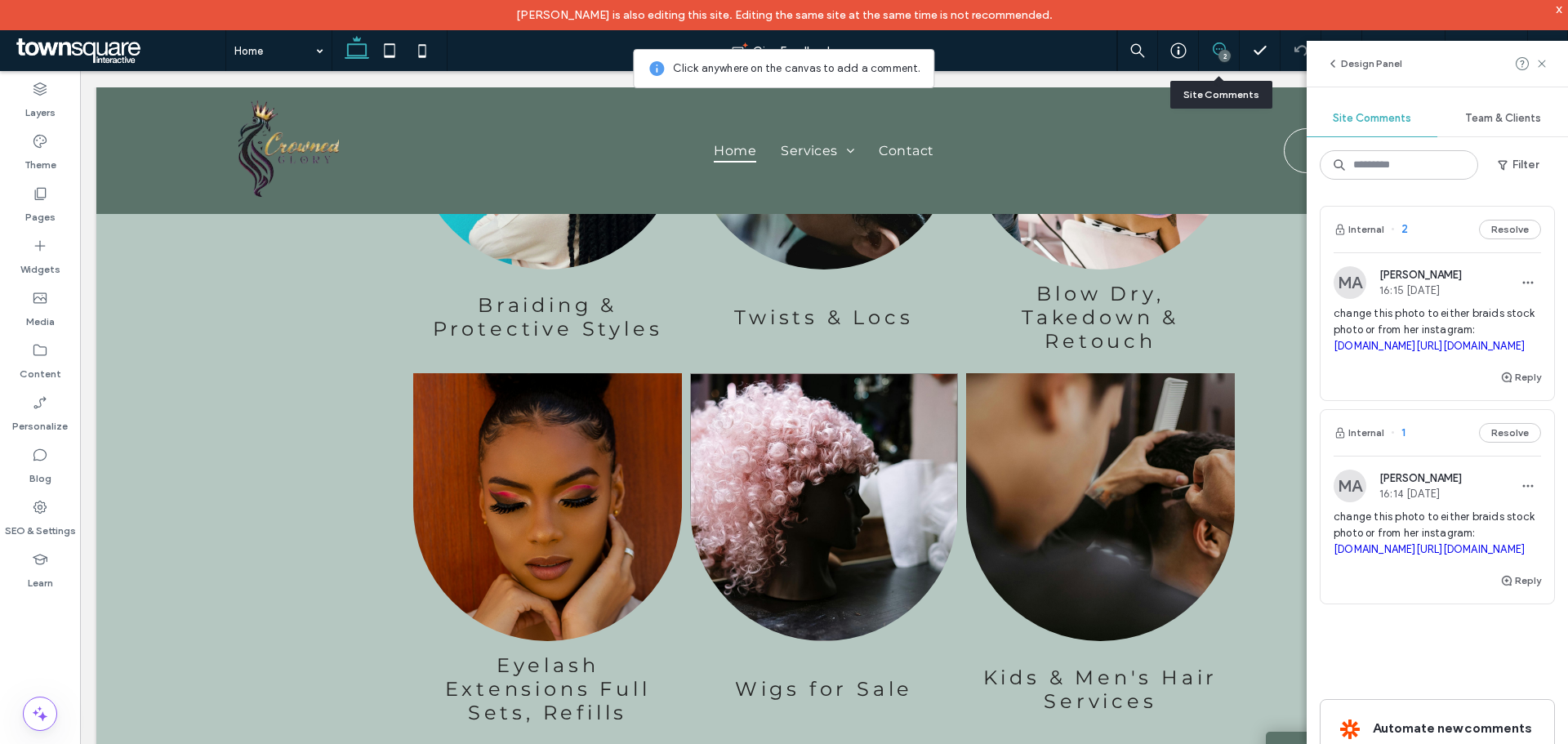 click at bounding box center (824, 507) 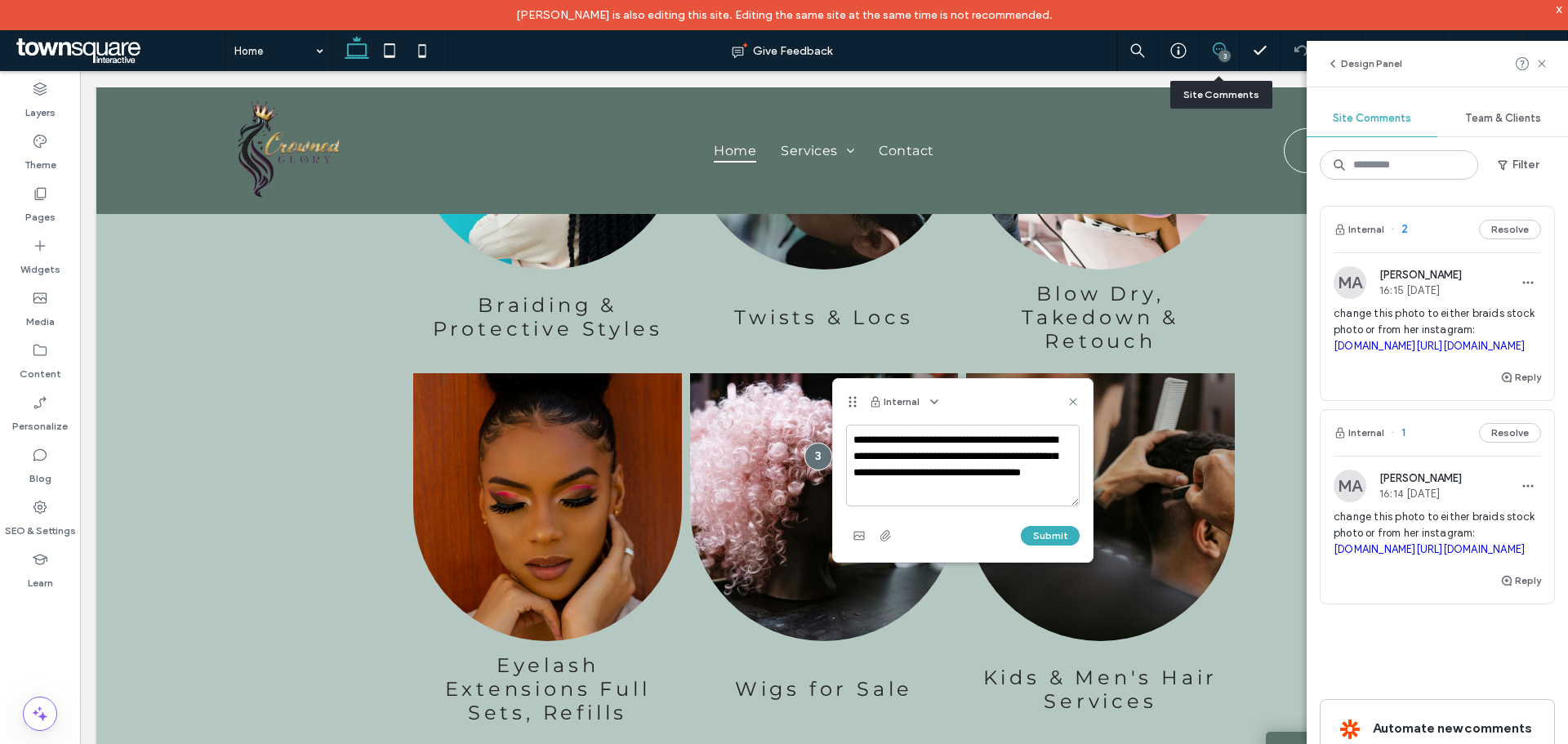 scroll, scrollTop: 6, scrollLeft: 0, axis: vertical 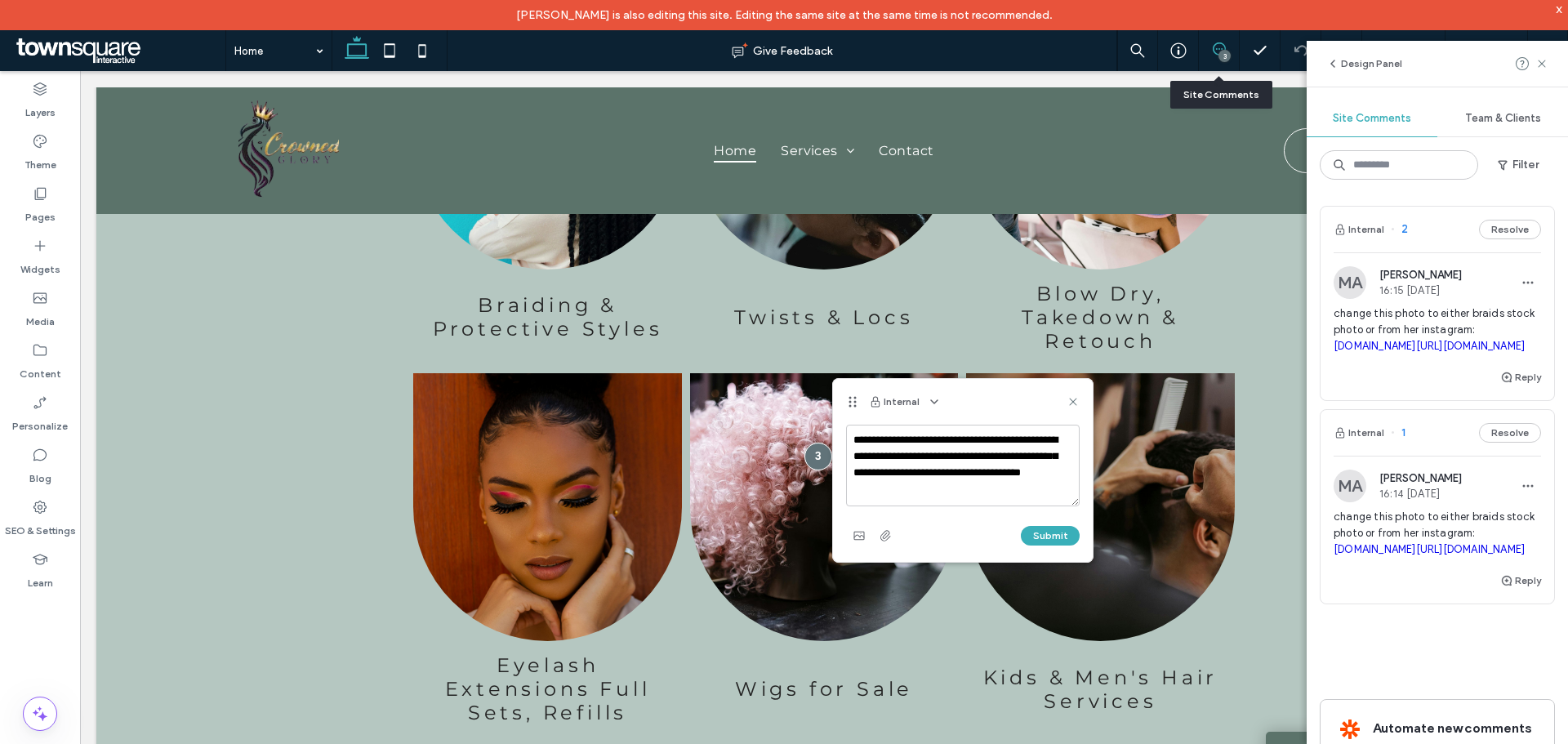 drag, startPoint x: 978, startPoint y: 469, endPoint x: 849, endPoint y: 444, distance: 131.40015 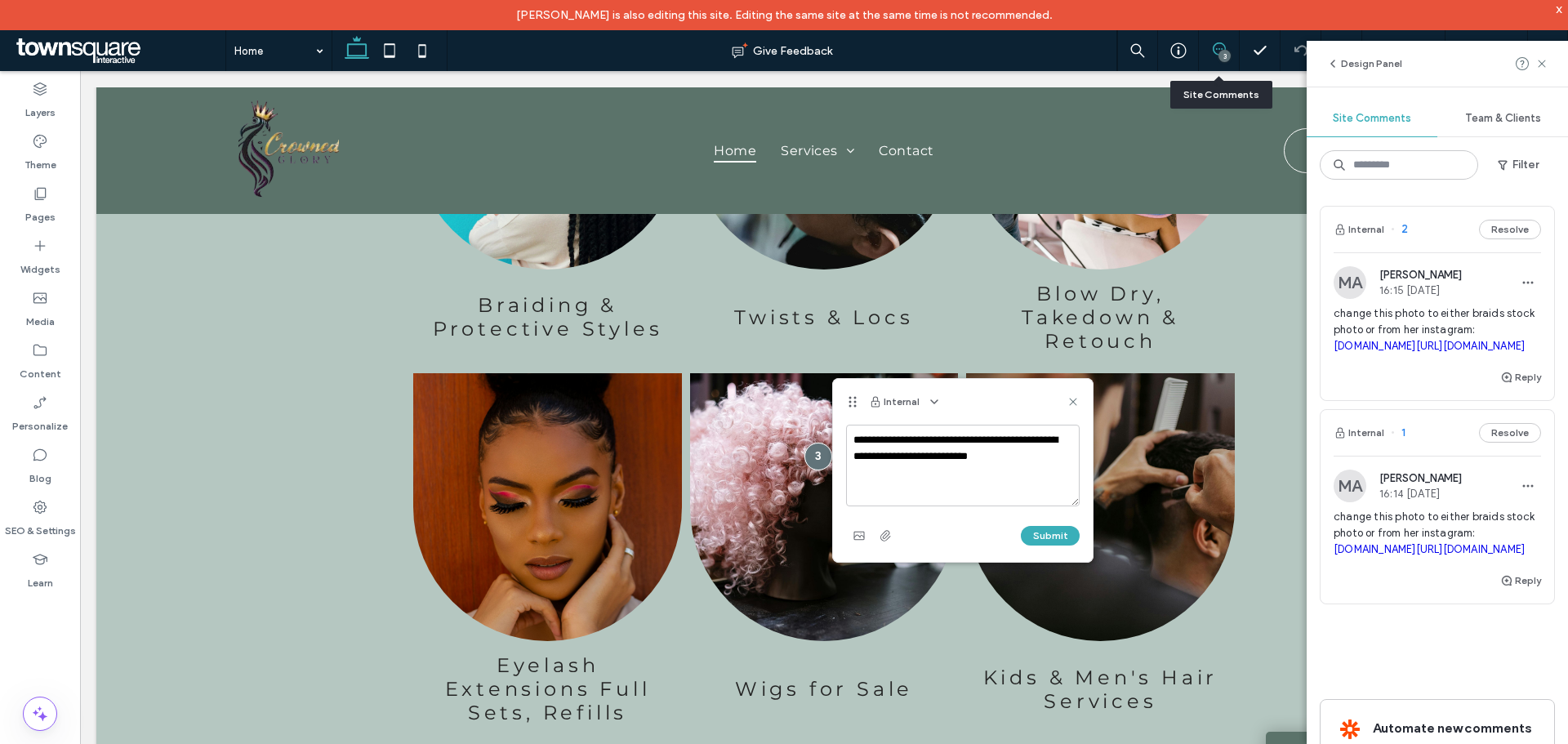 scroll, scrollTop: 0, scrollLeft: 0, axis: both 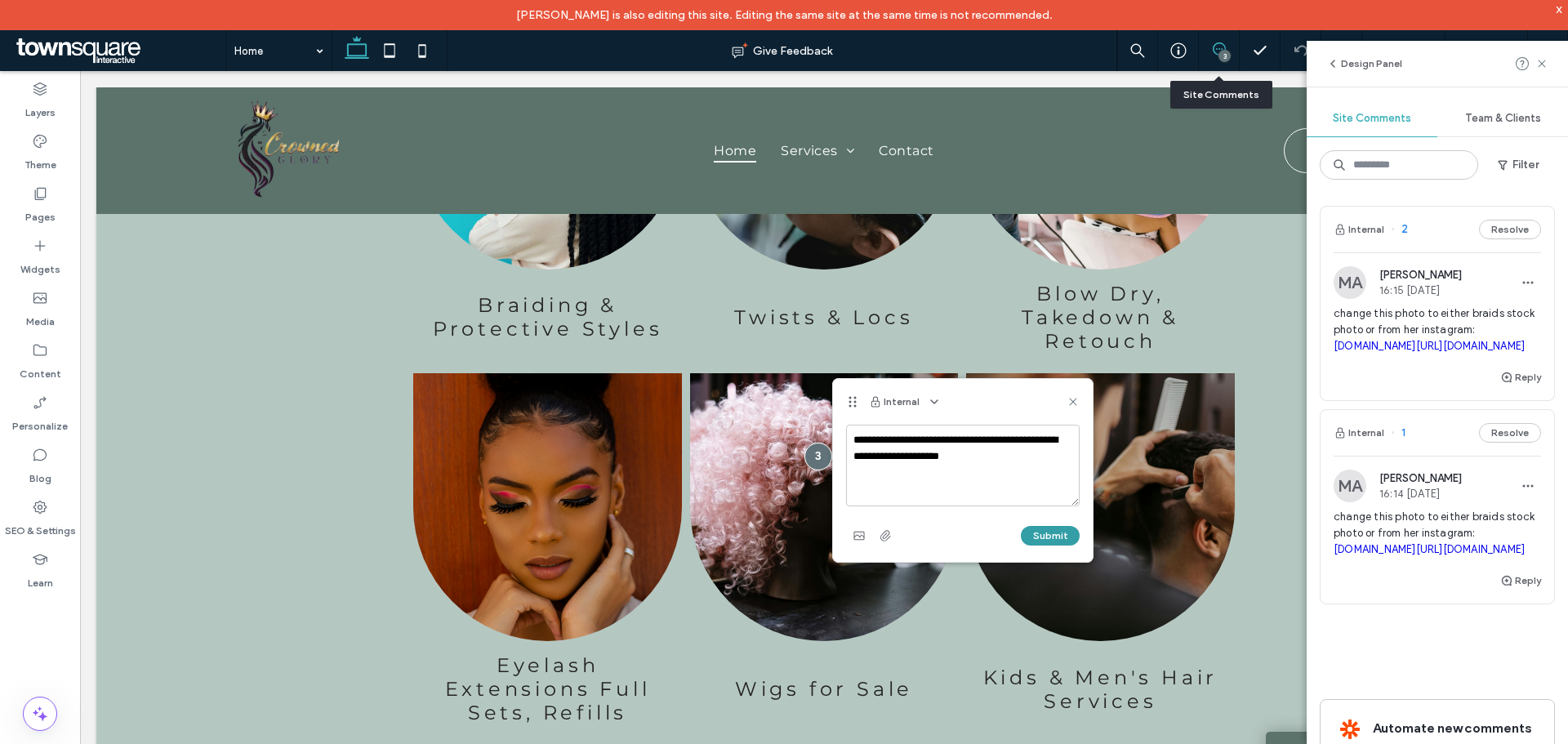 type on "**********" 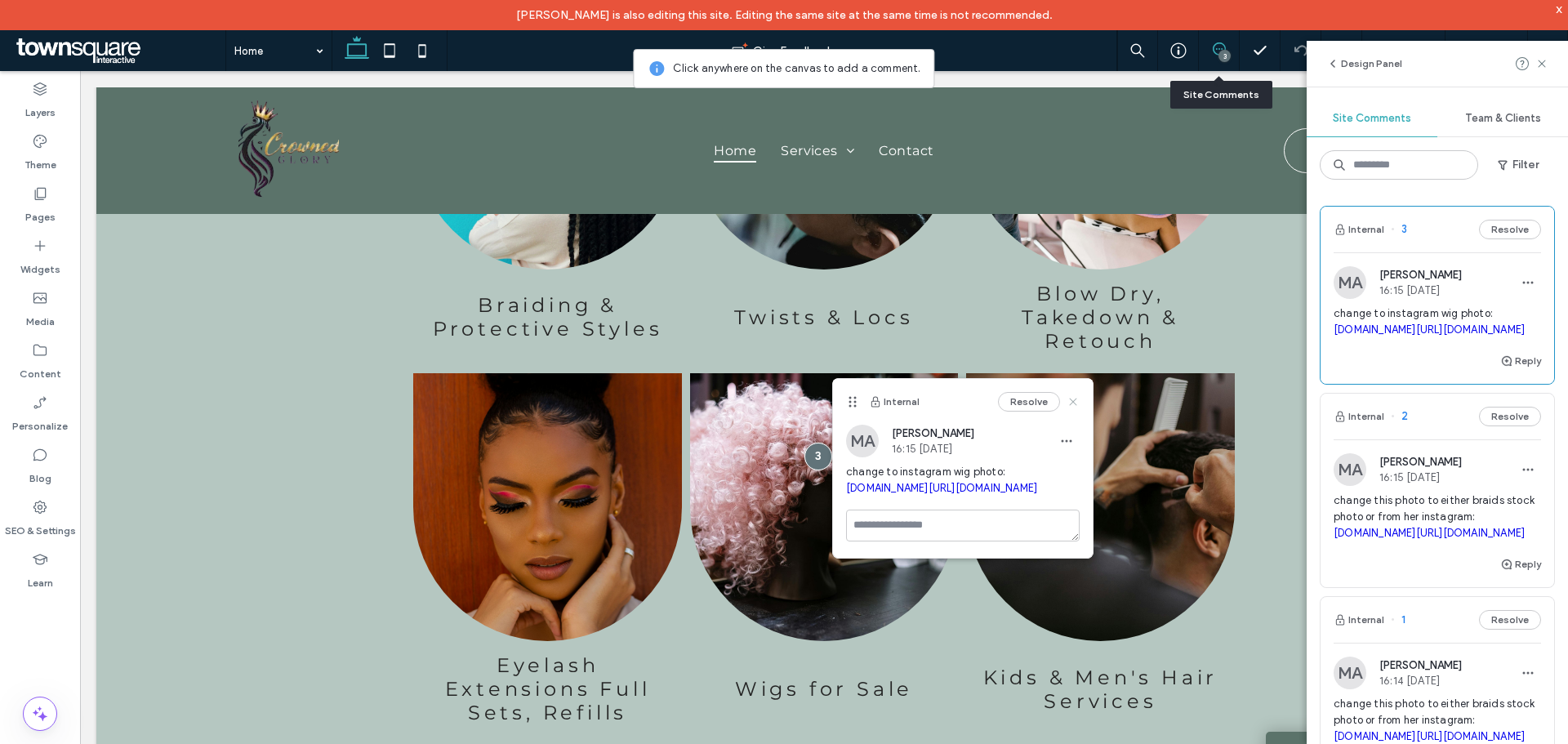 click 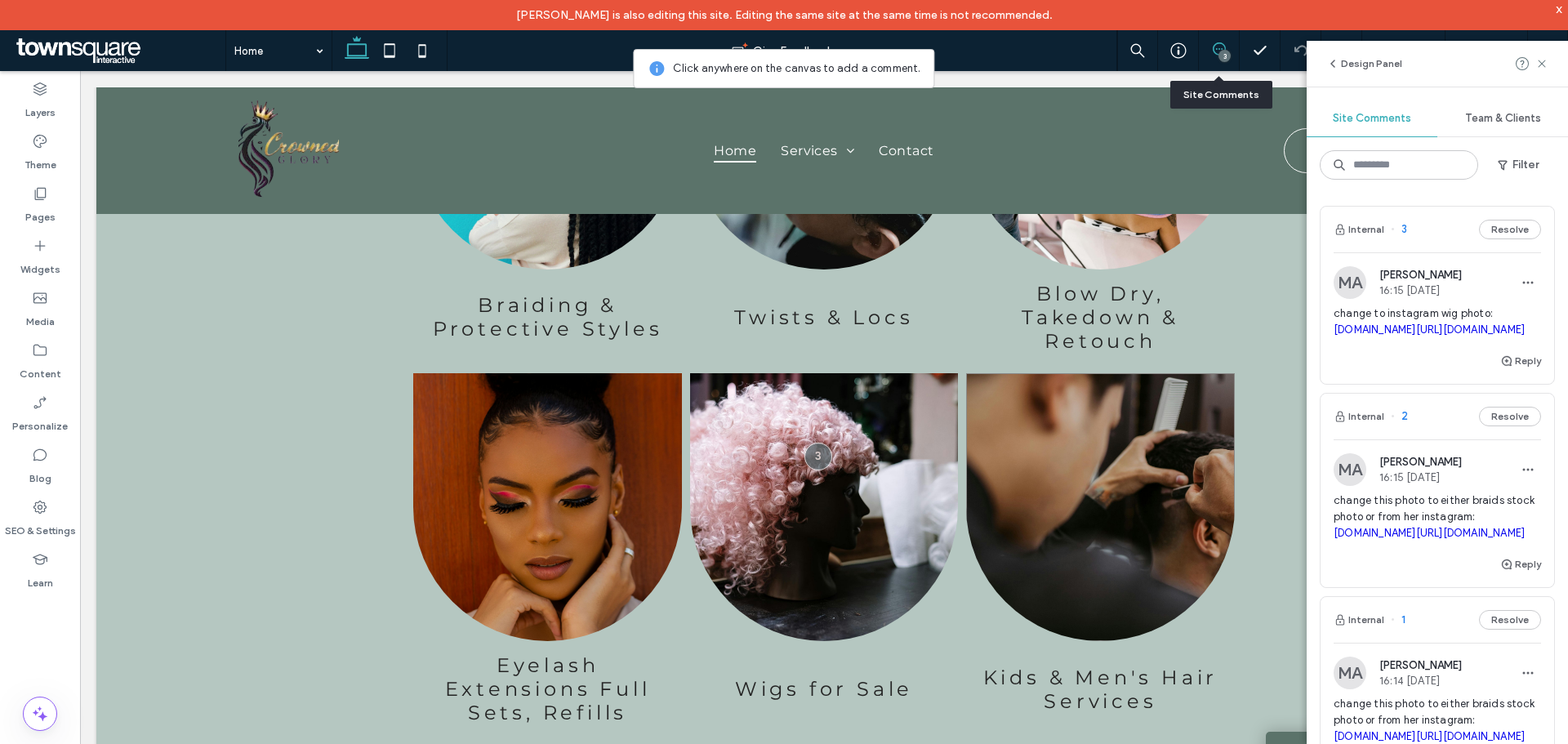 click at bounding box center [1100, 507] 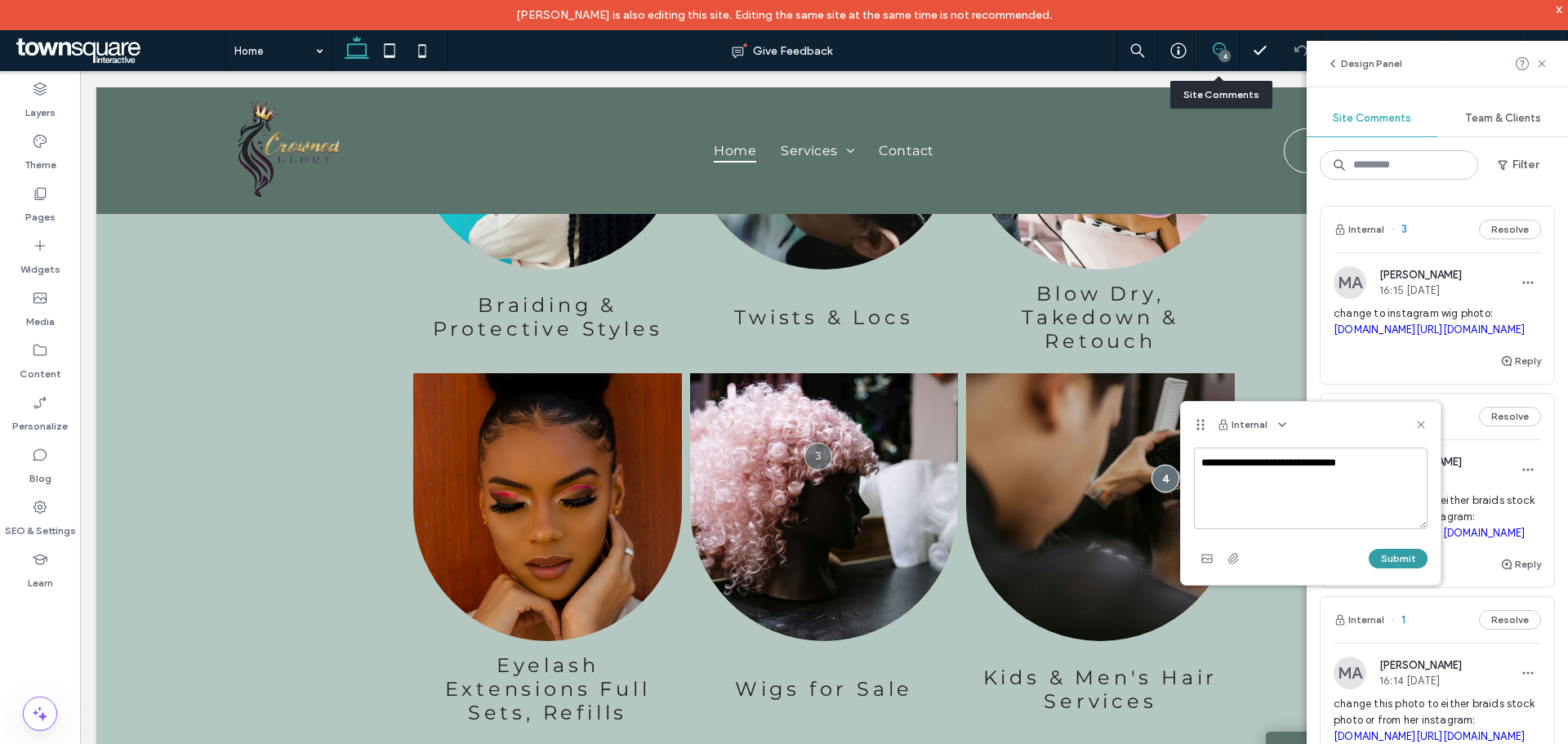 type on "**********" 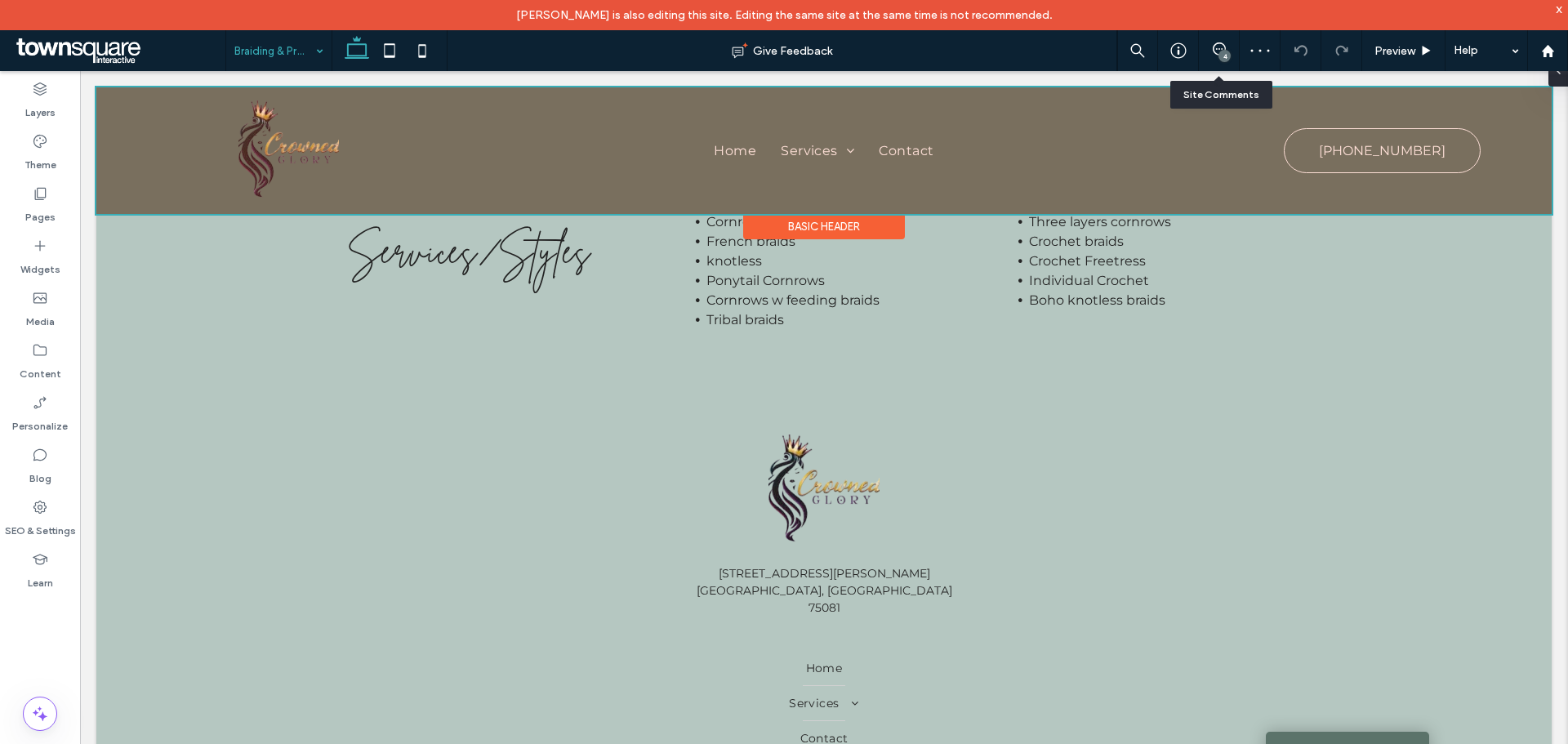 scroll, scrollTop: 831, scrollLeft: 0, axis: vertical 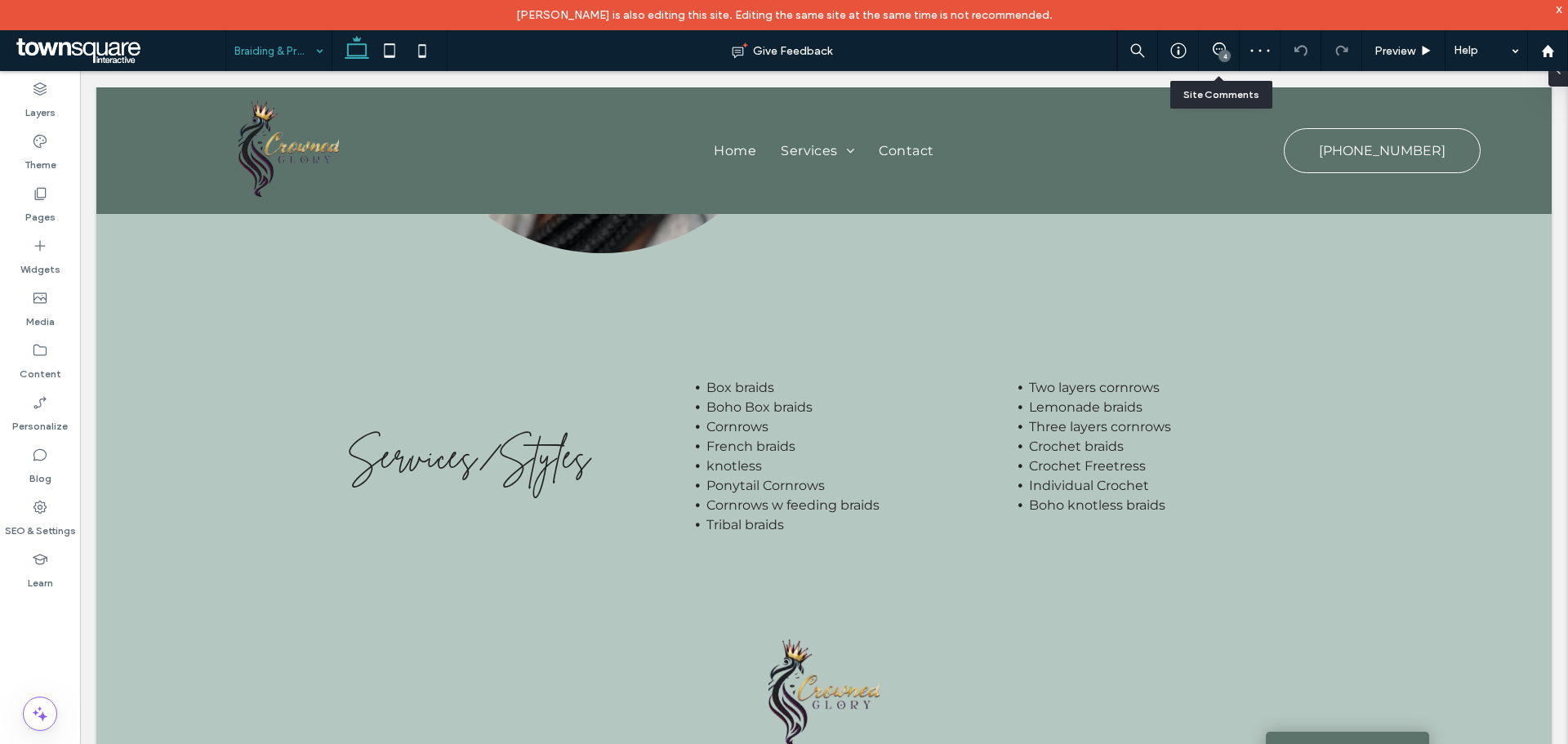 click at bounding box center (274, 51) 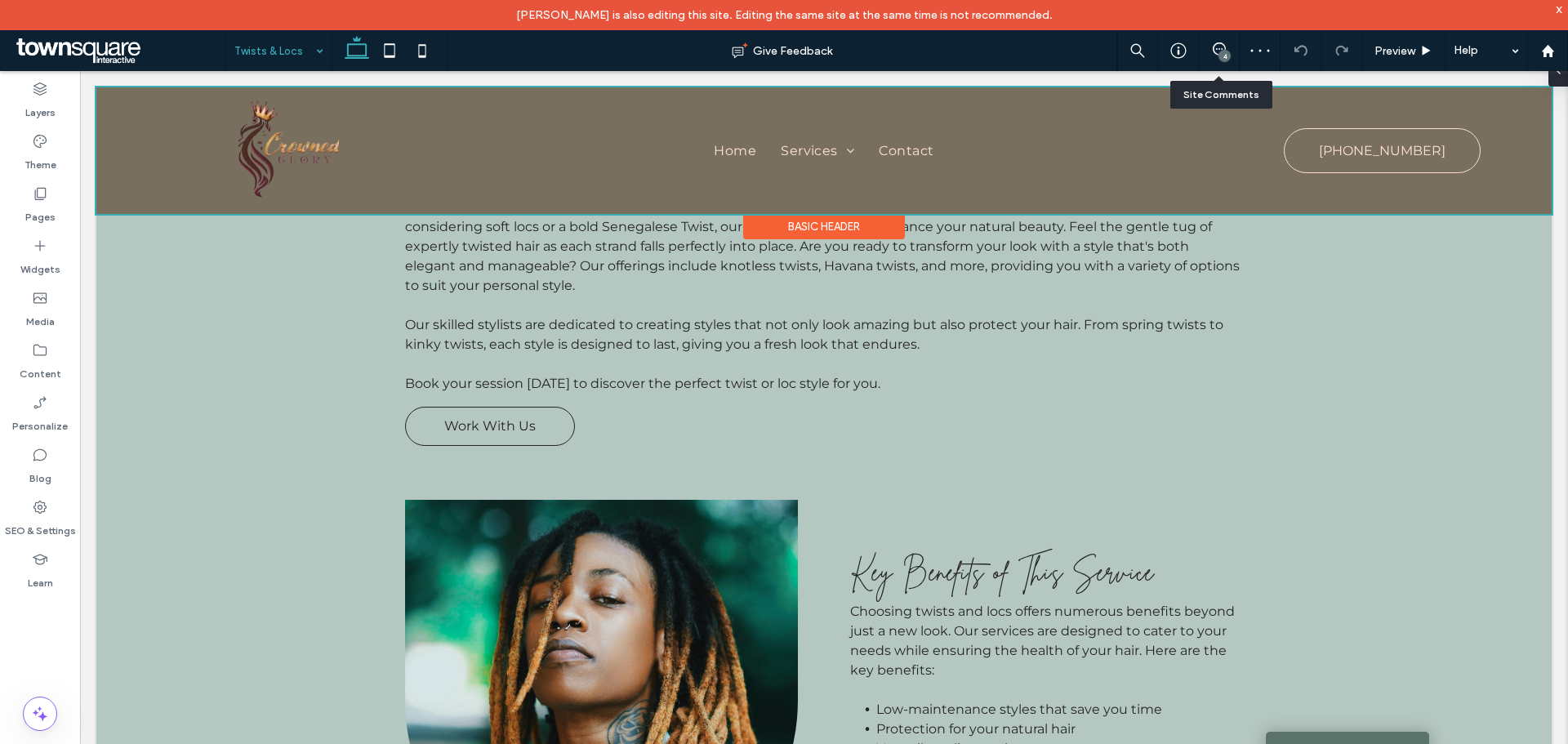 scroll, scrollTop: 163, scrollLeft: 0, axis: vertical 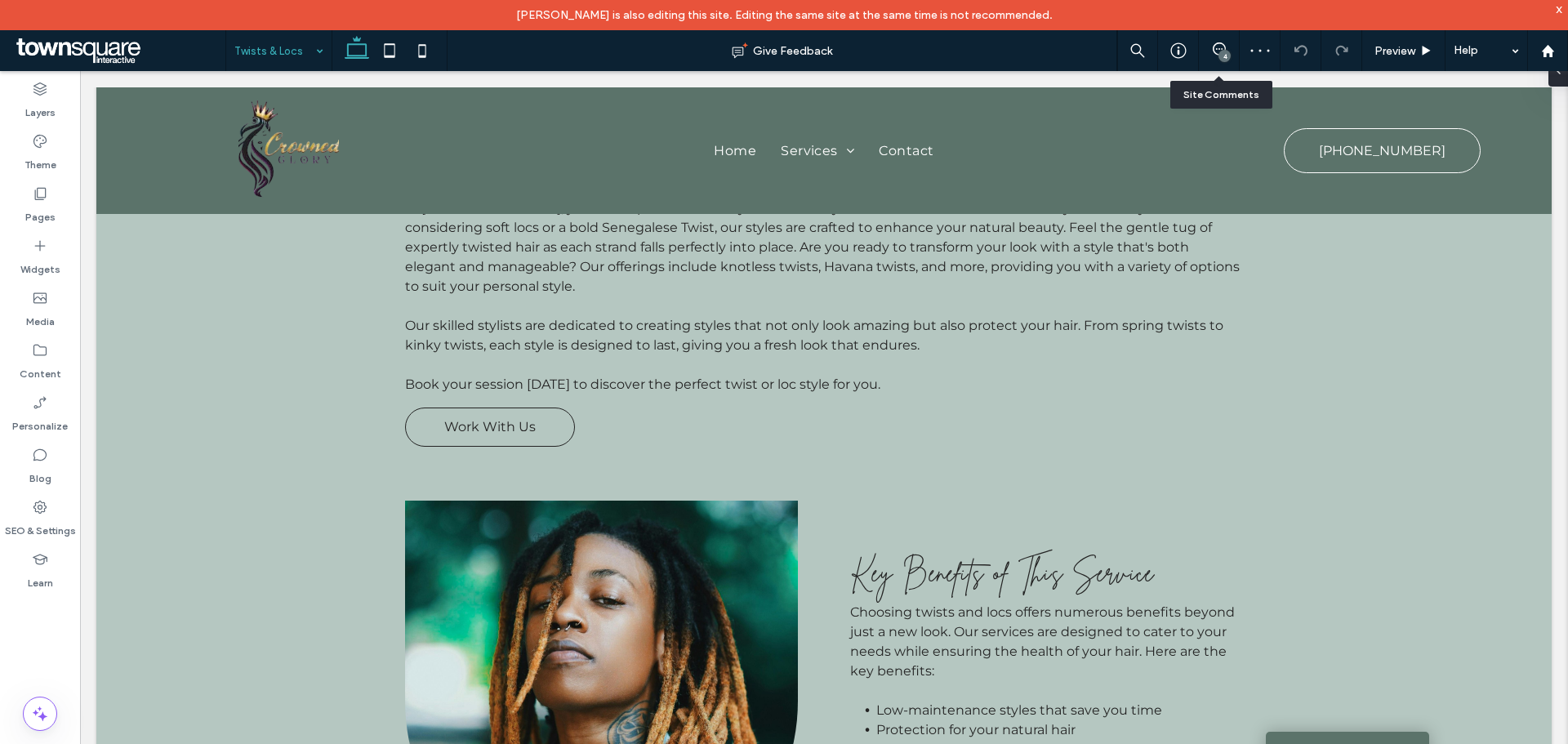 click at bounding box center (274, 51) 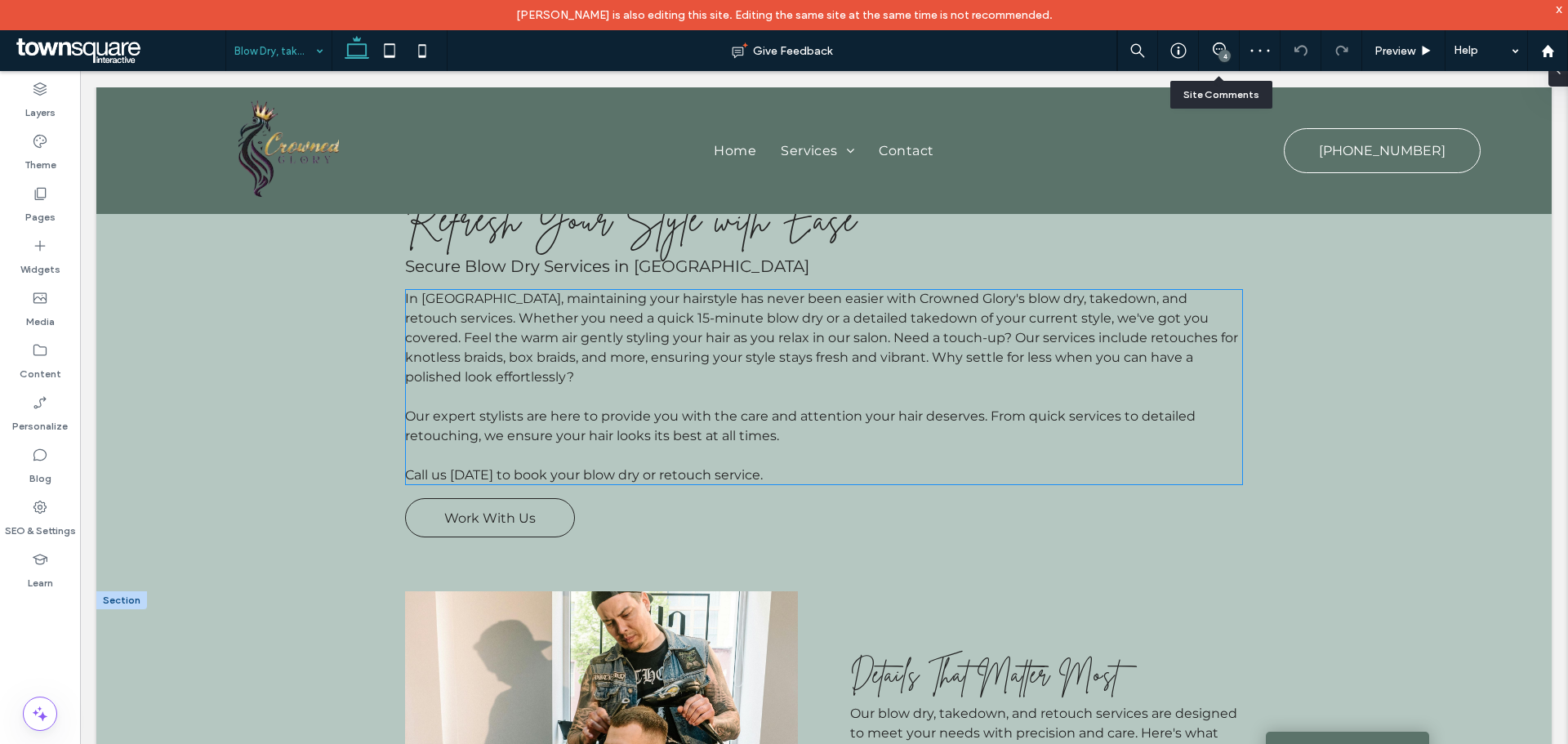 scroll, scrollTop: 327, scrollLeft: 0, axis: vertical 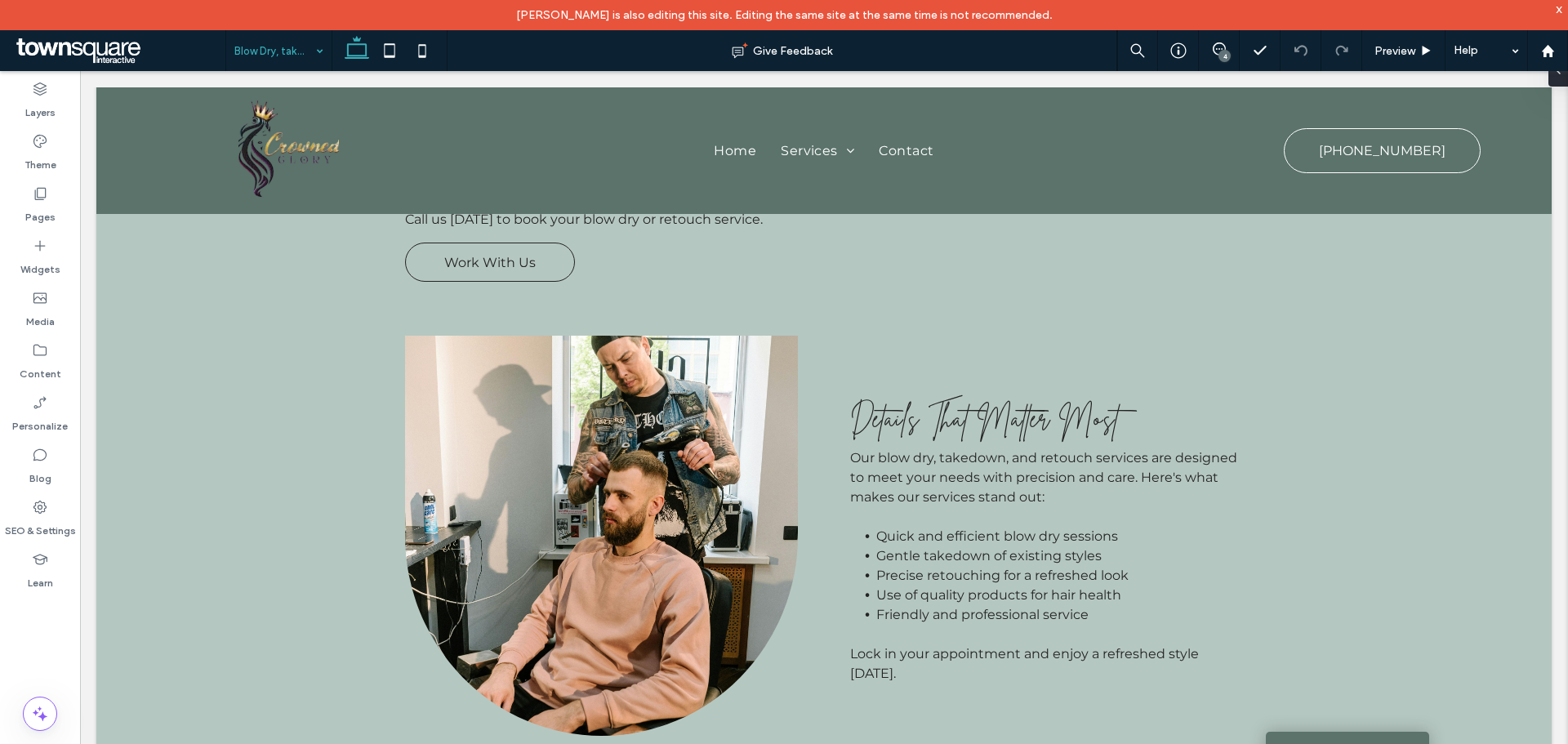 click on "4" at bounding box center (1224, 56) 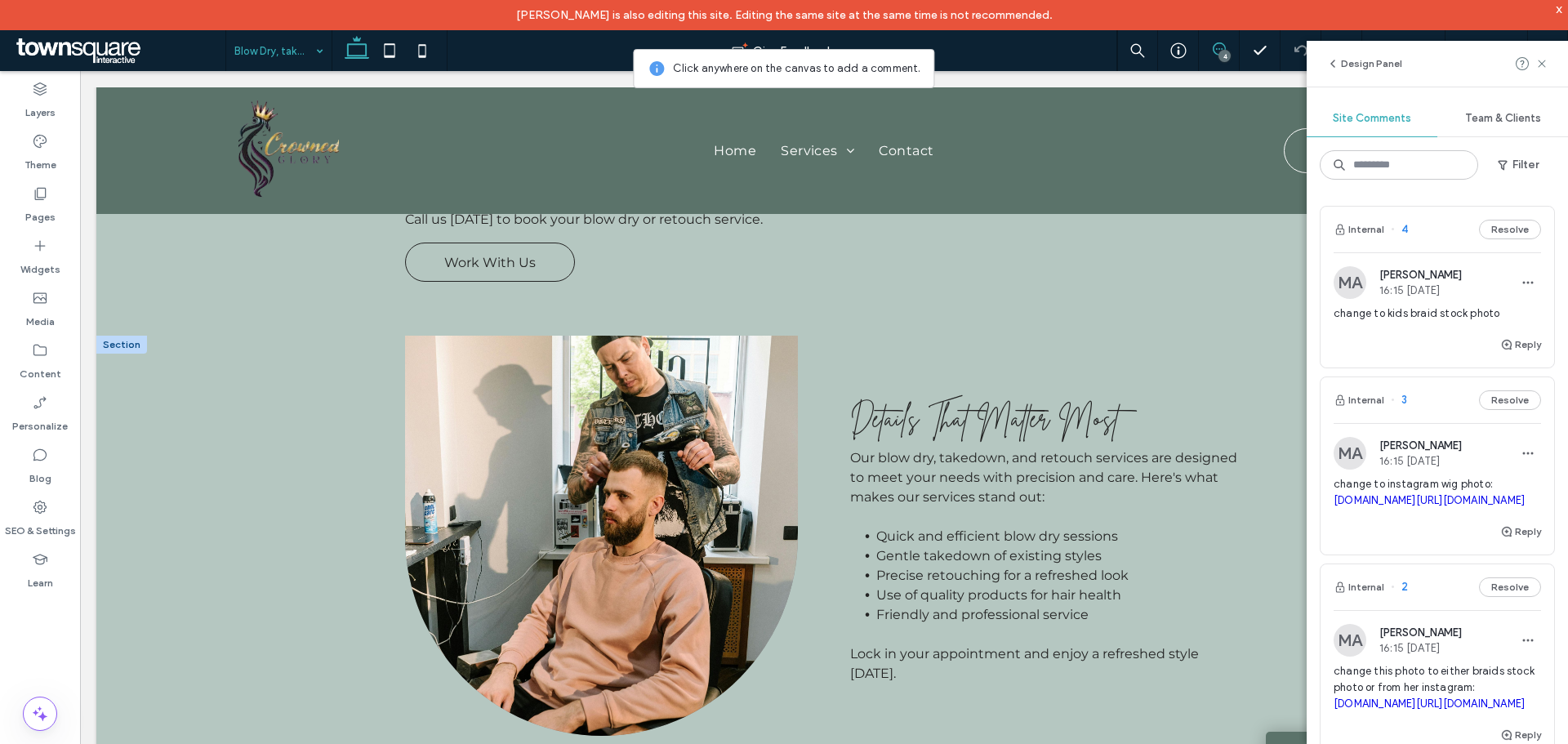click at bounding box center [601, 536] 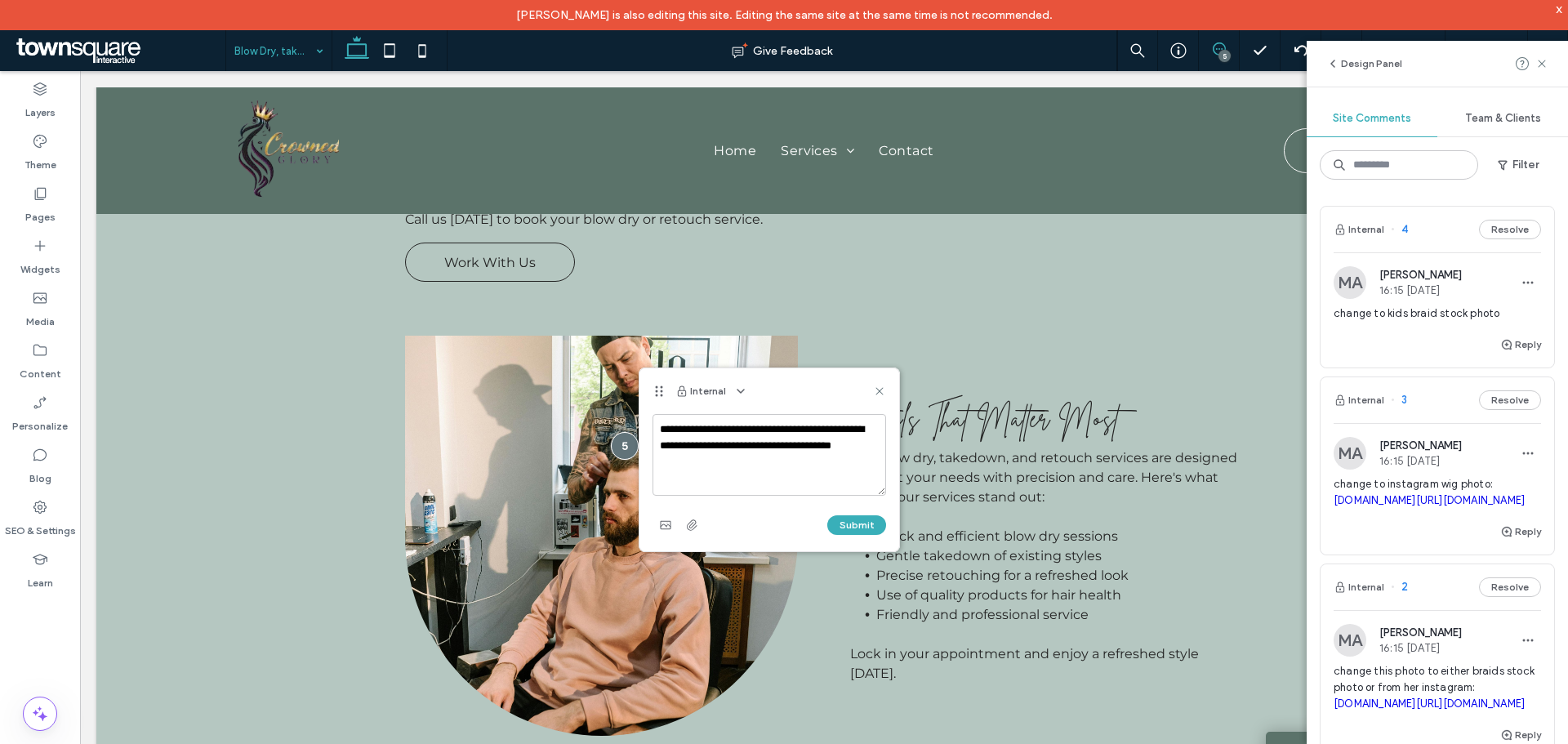 click on "**********" at bounding box center [769, 455] 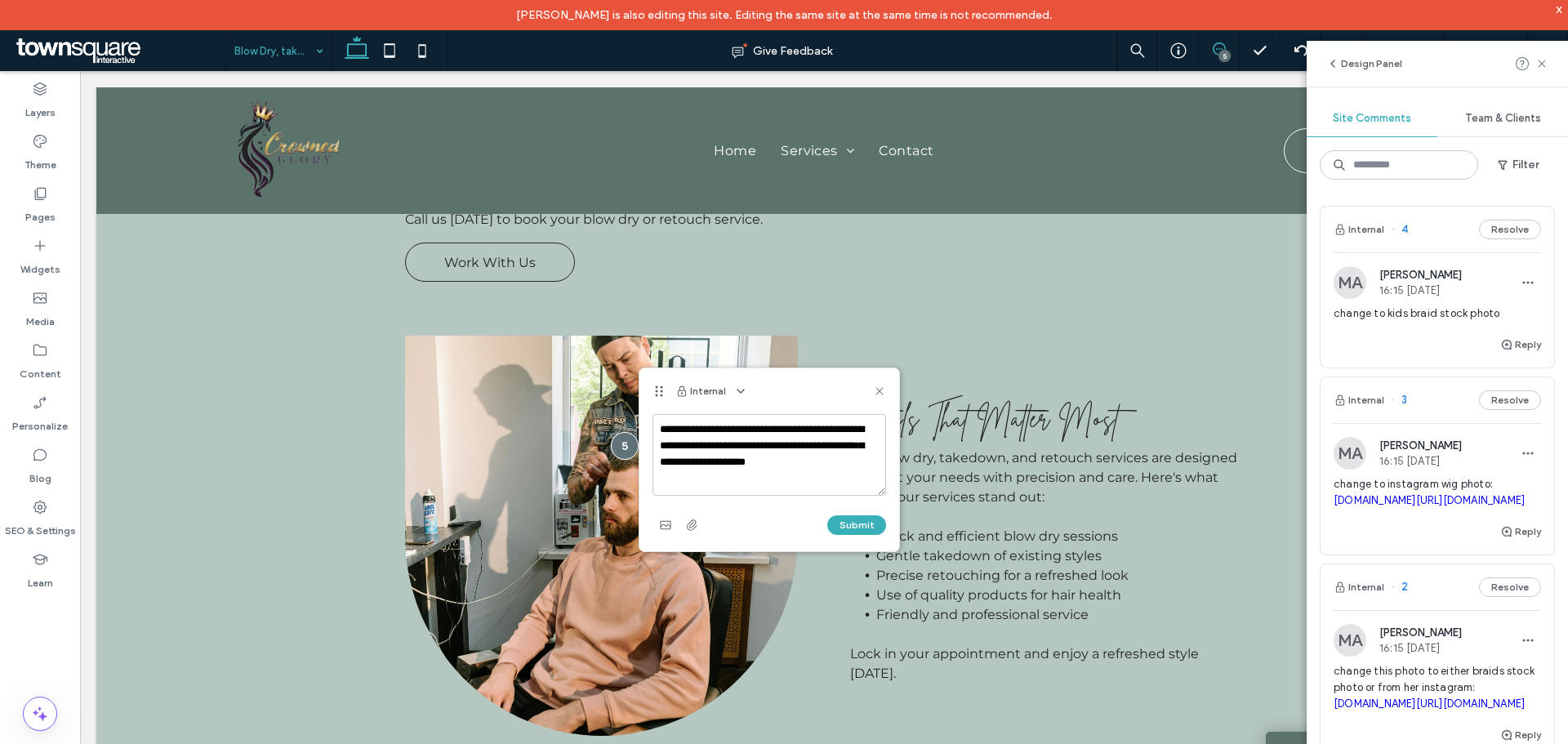 click on "**********" at bounding box center [769, 455] 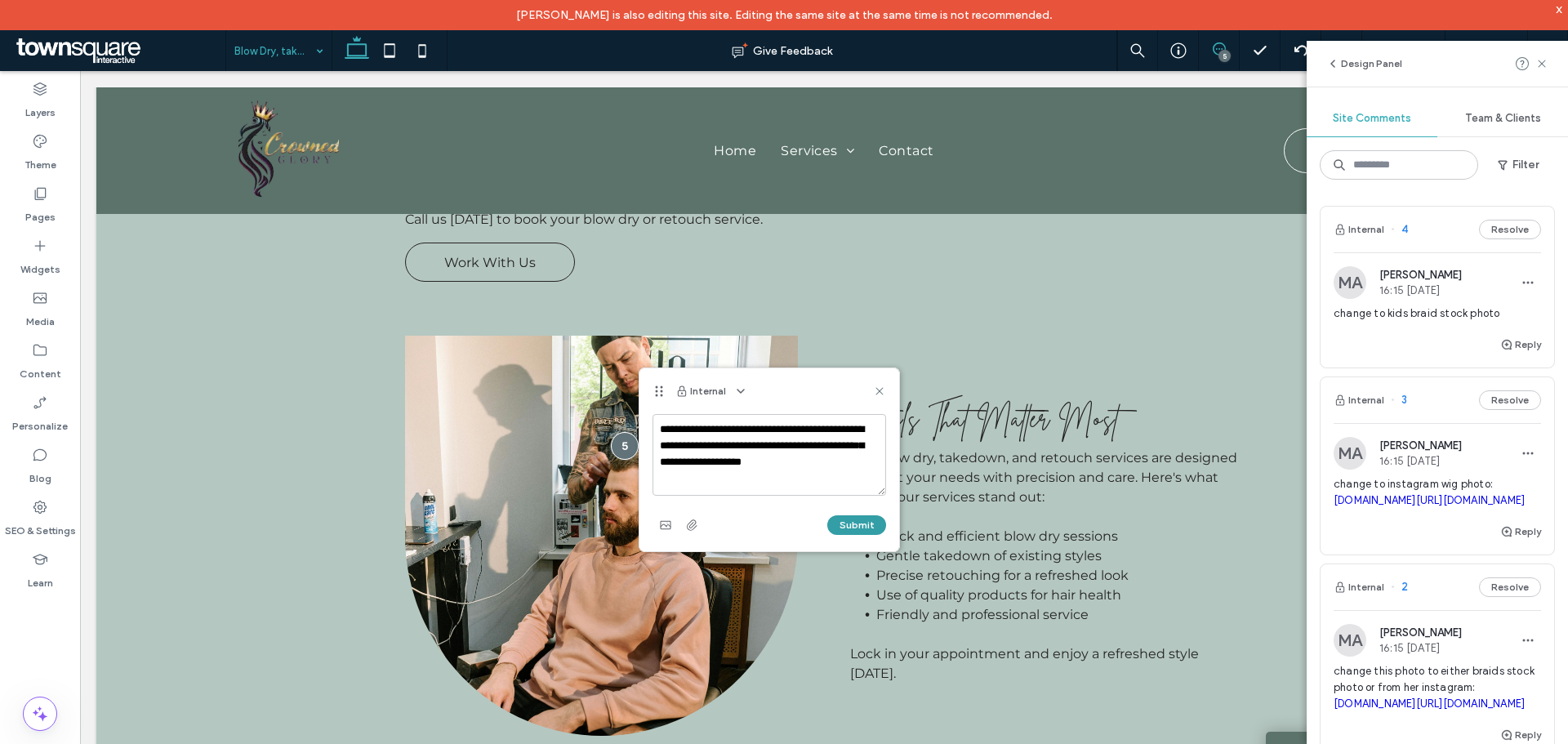 type on "**********" 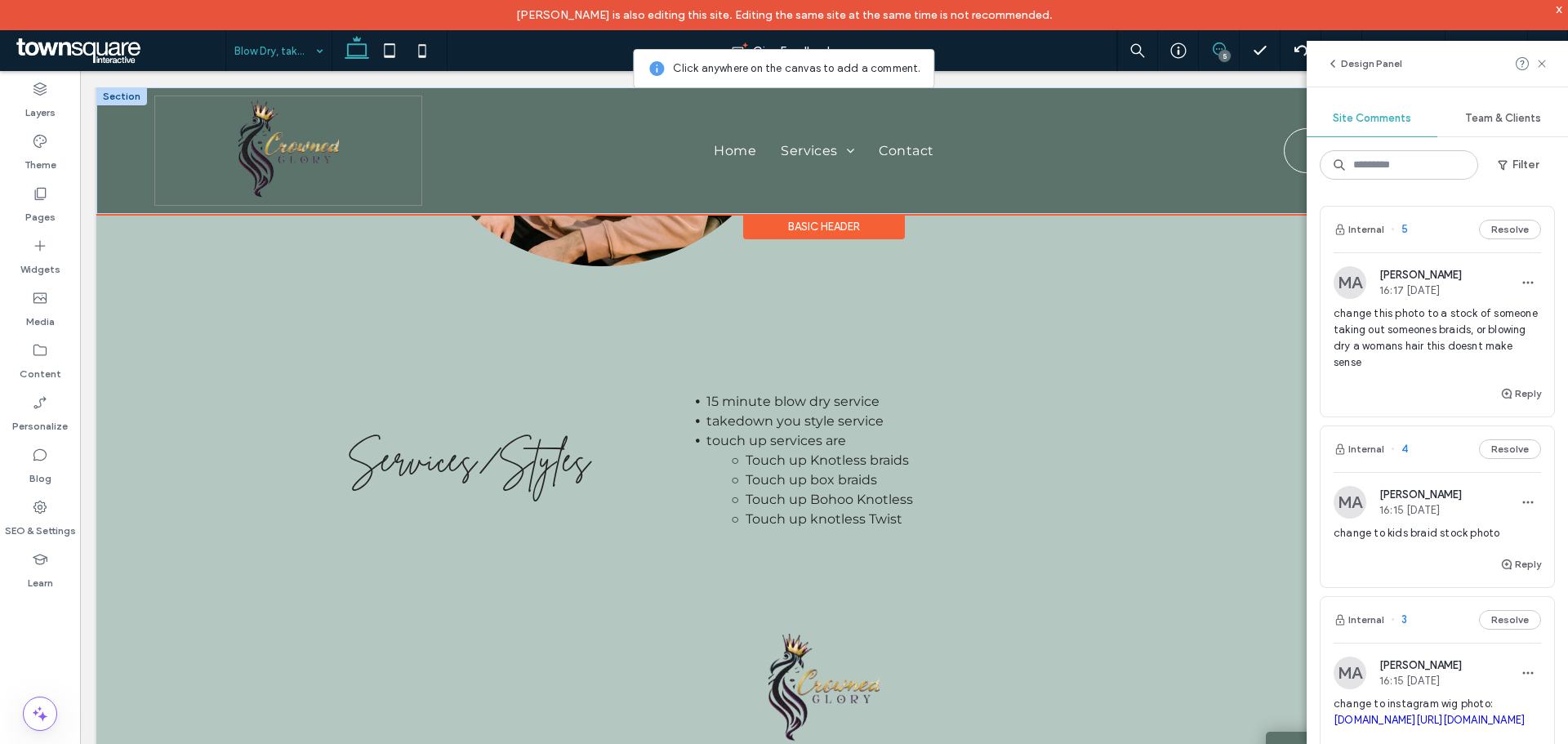 scroll, scrollTop: 735, scrollLeft: 0, axis: vertical 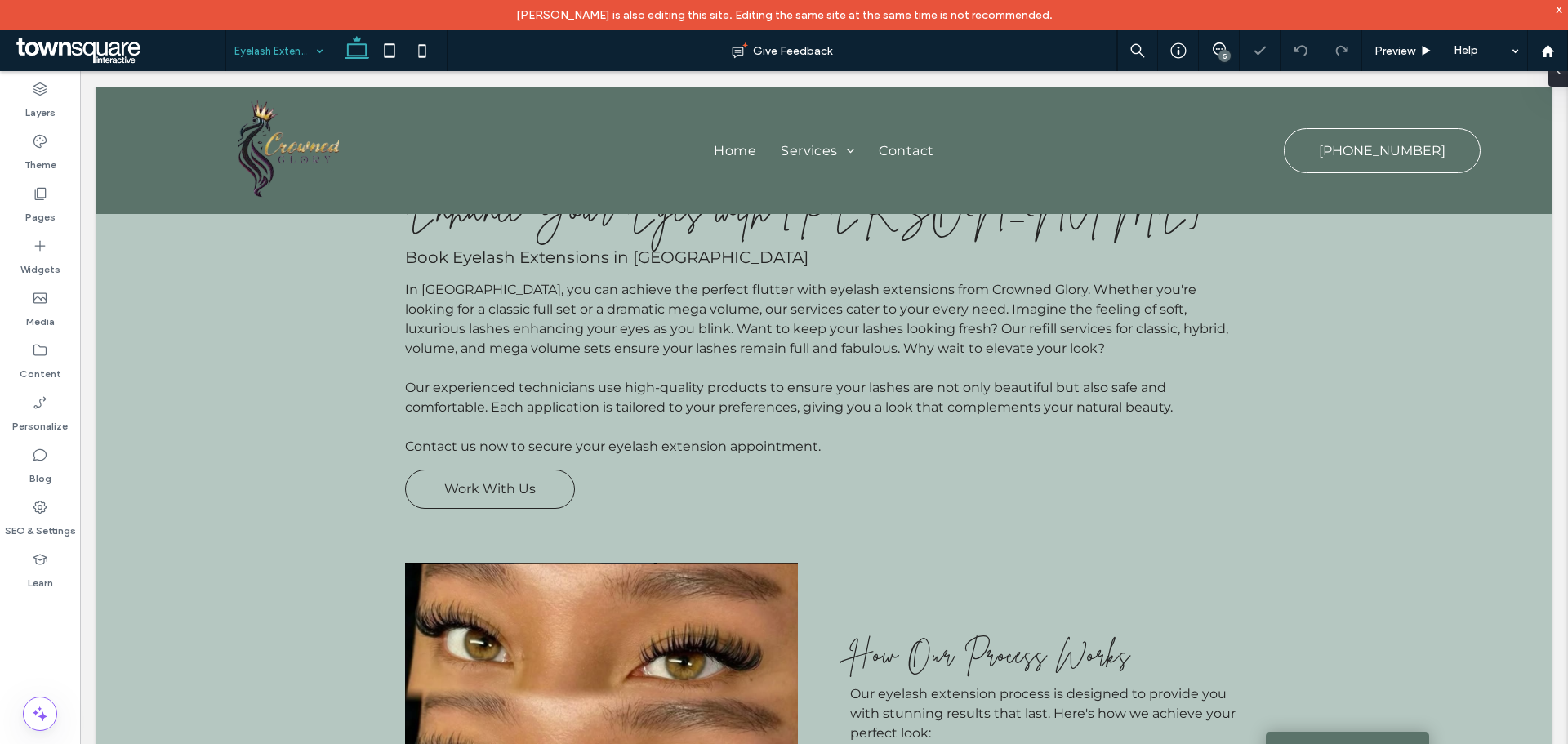 click at bounding box center (274, 51) 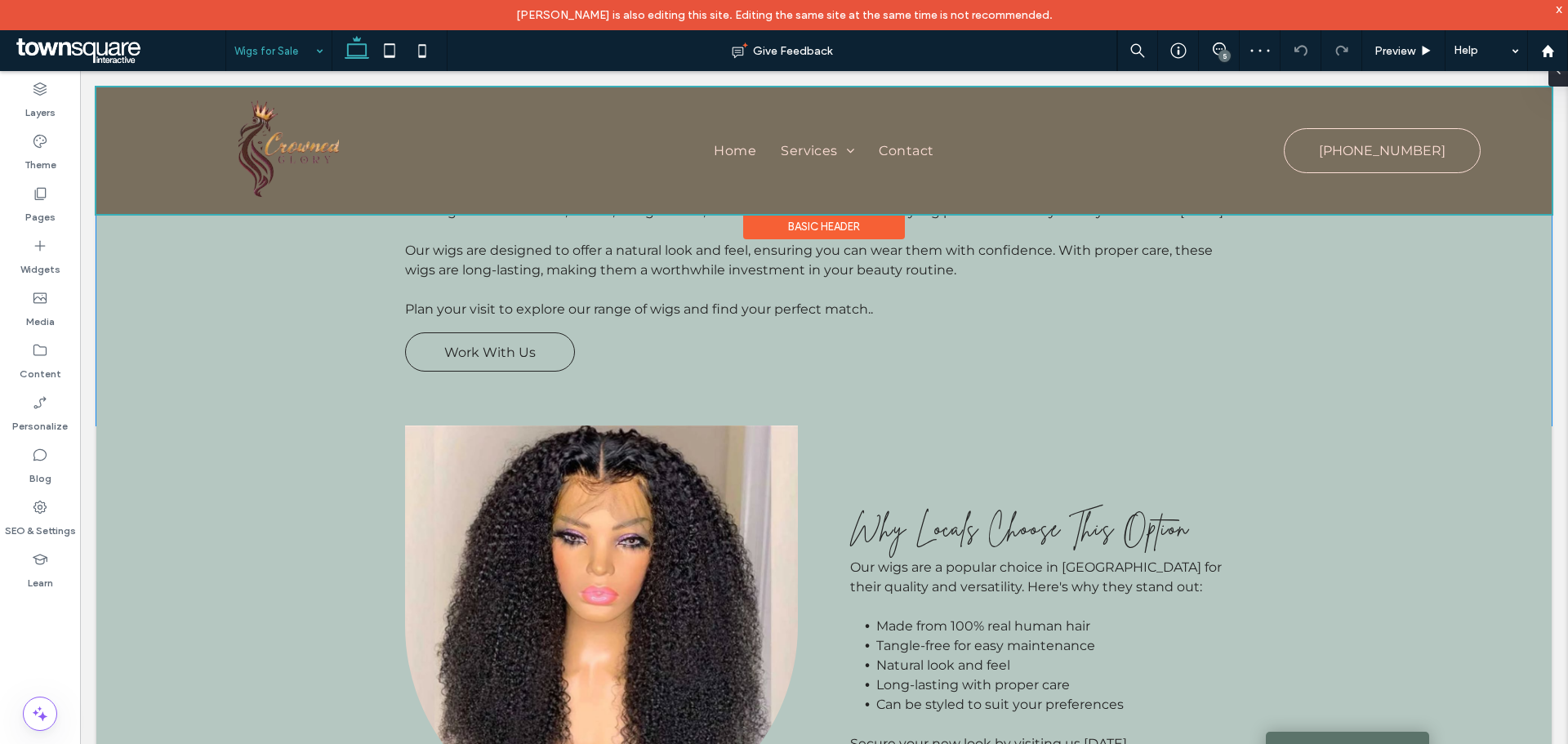 scroll, scrollTop: 82, scrollLeft: 0, axis: vertical 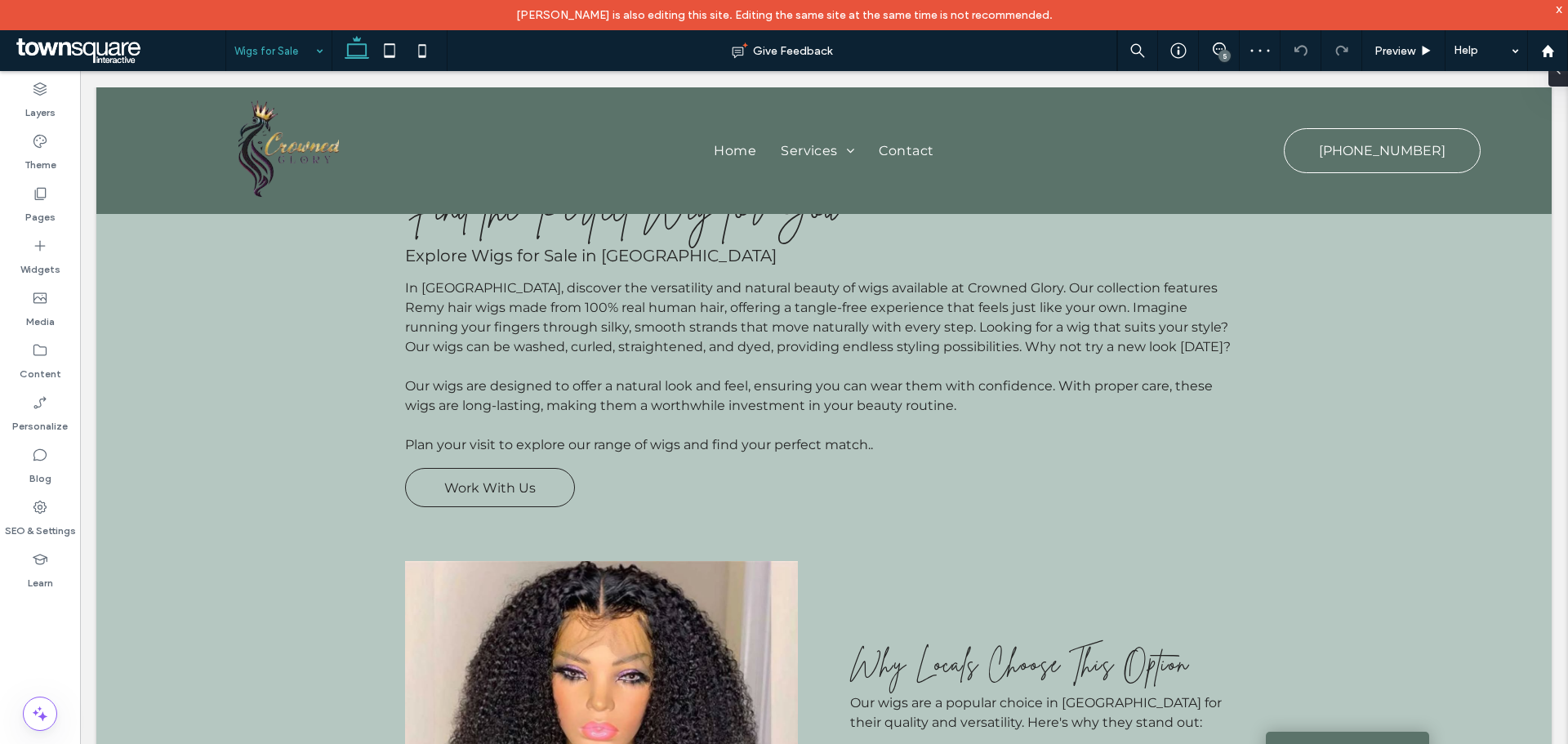 click at bounding box center (274, 51) 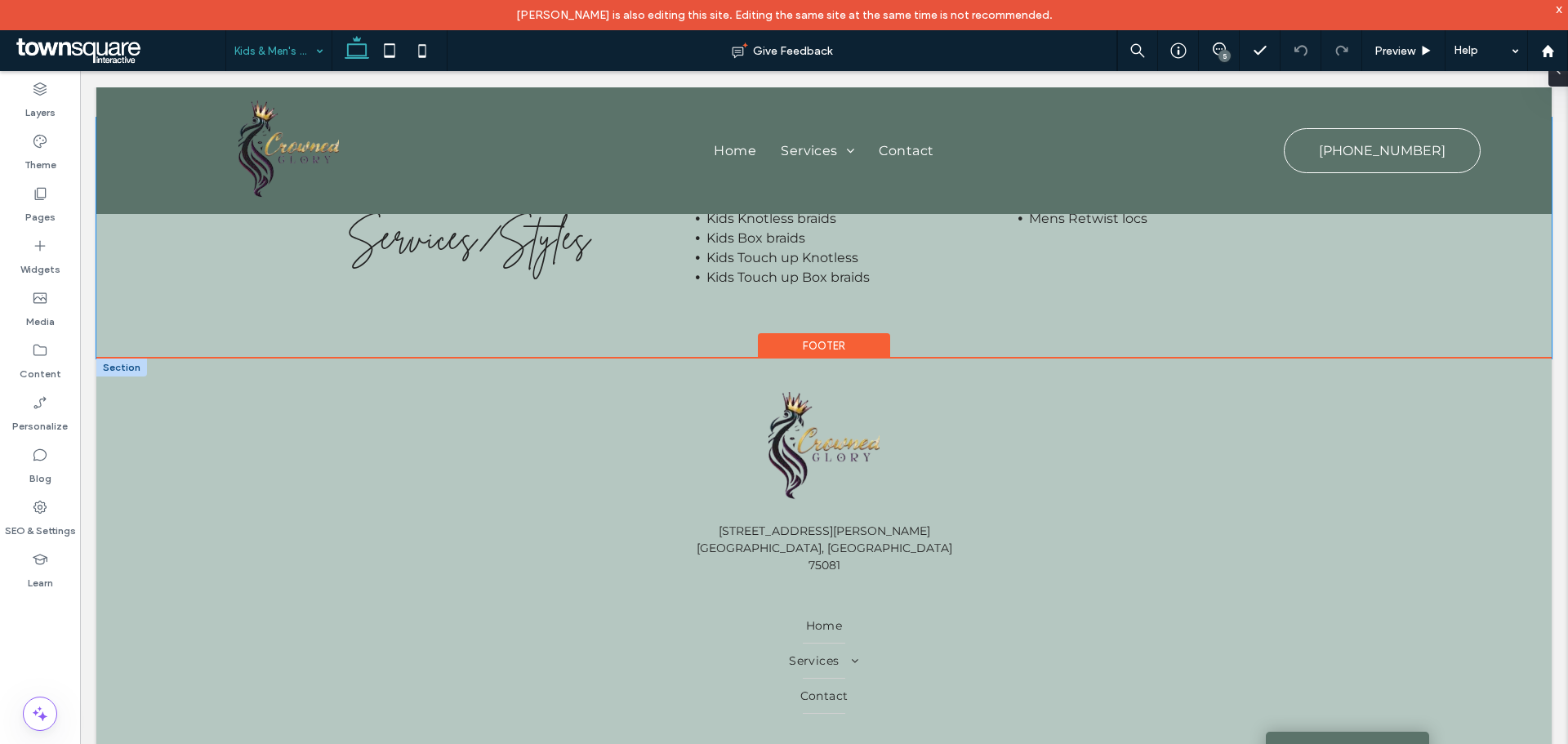 scroll, scrollTop: 980, scrollLeft: 0, axis: vertical 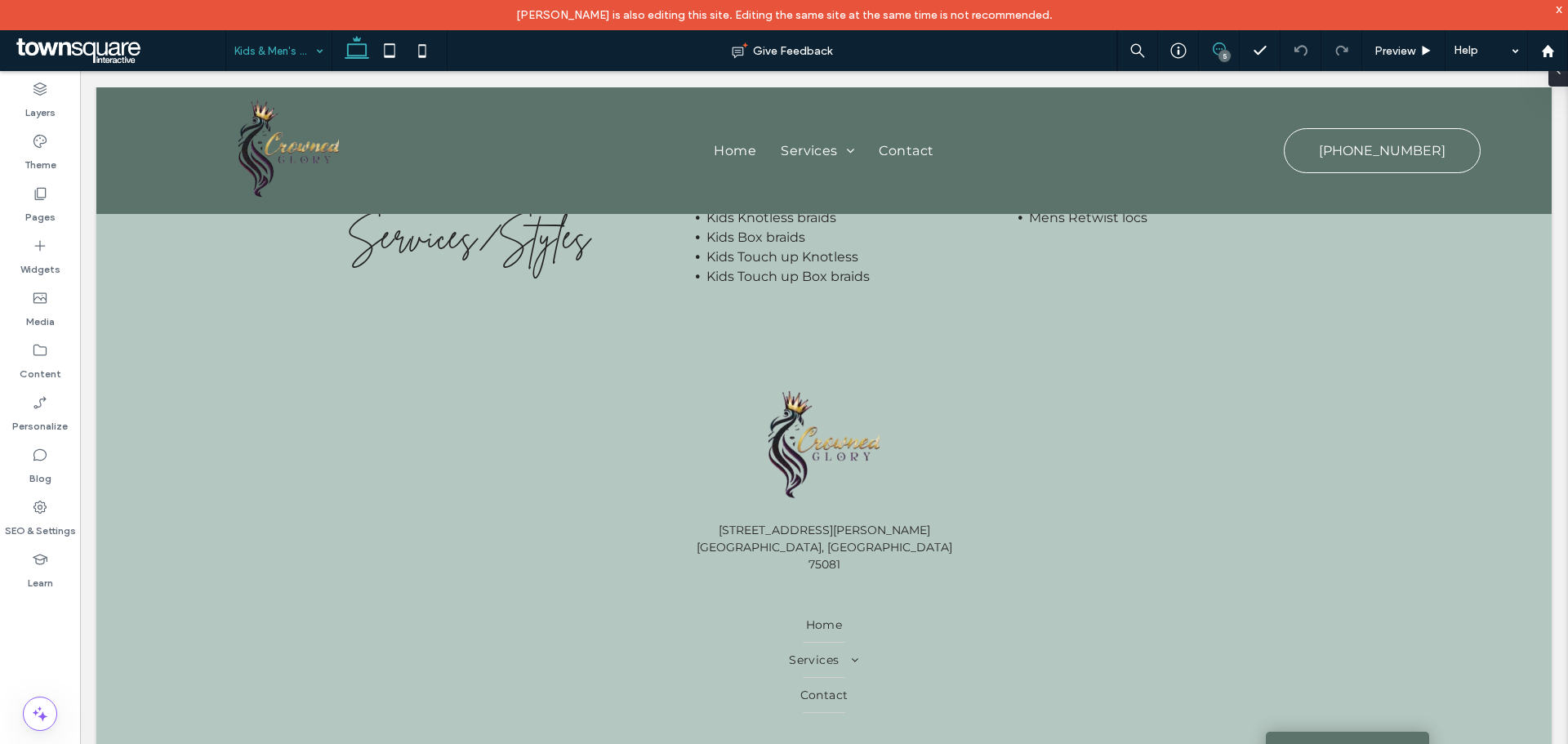 click 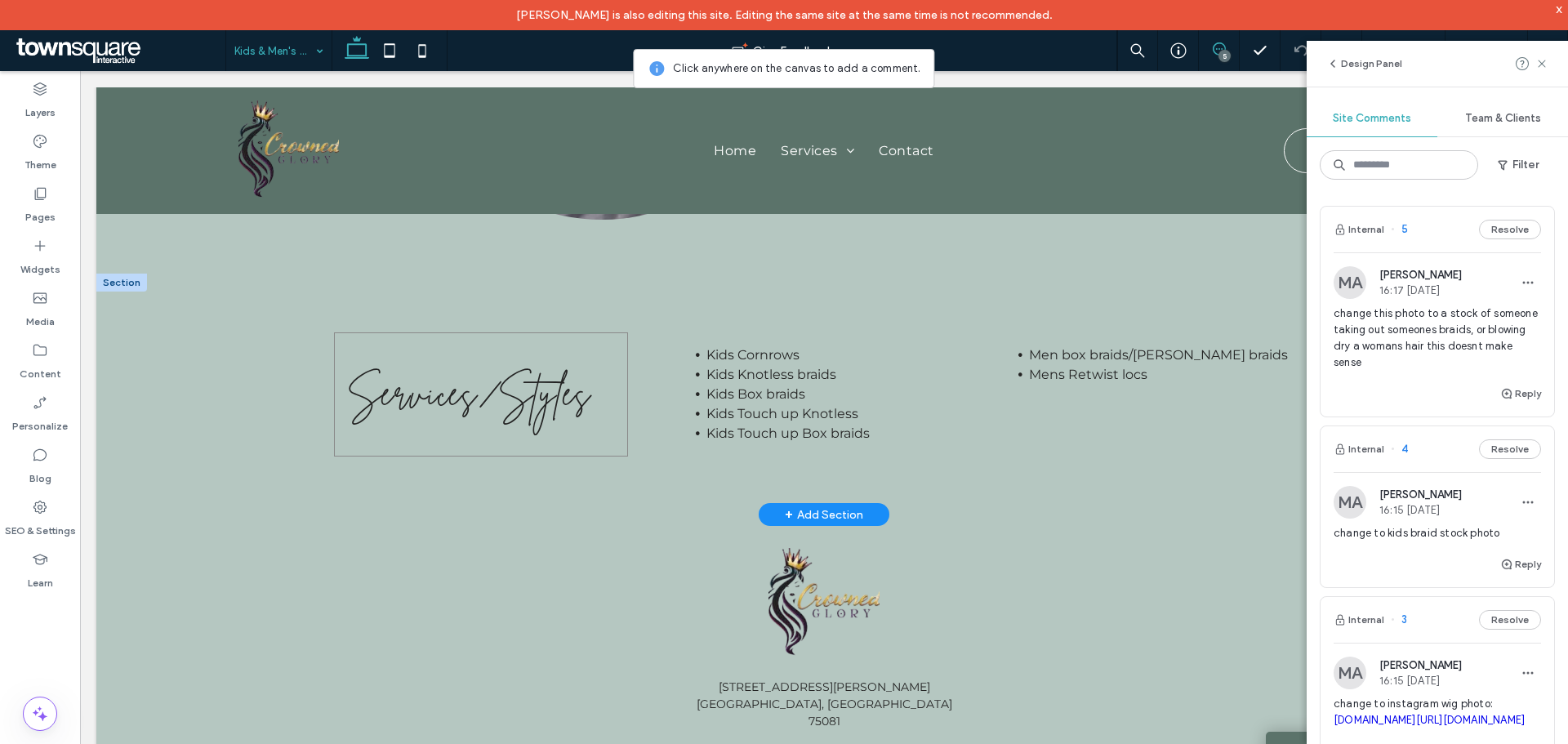 scroll, scrollTop: 817, scrollLeft: 0, axis: vertical 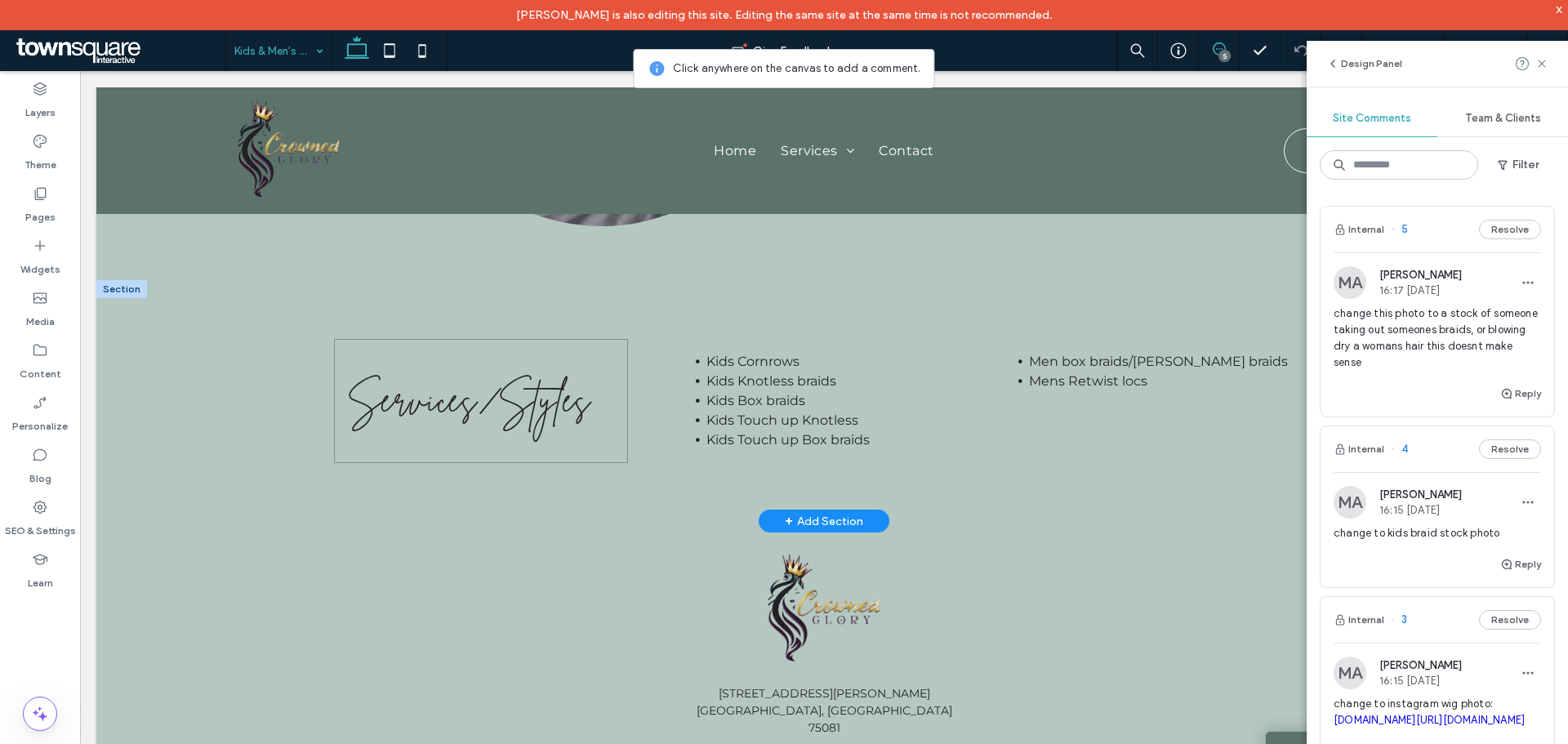 click on "Services/Styles" at bounding box center (481, 401) 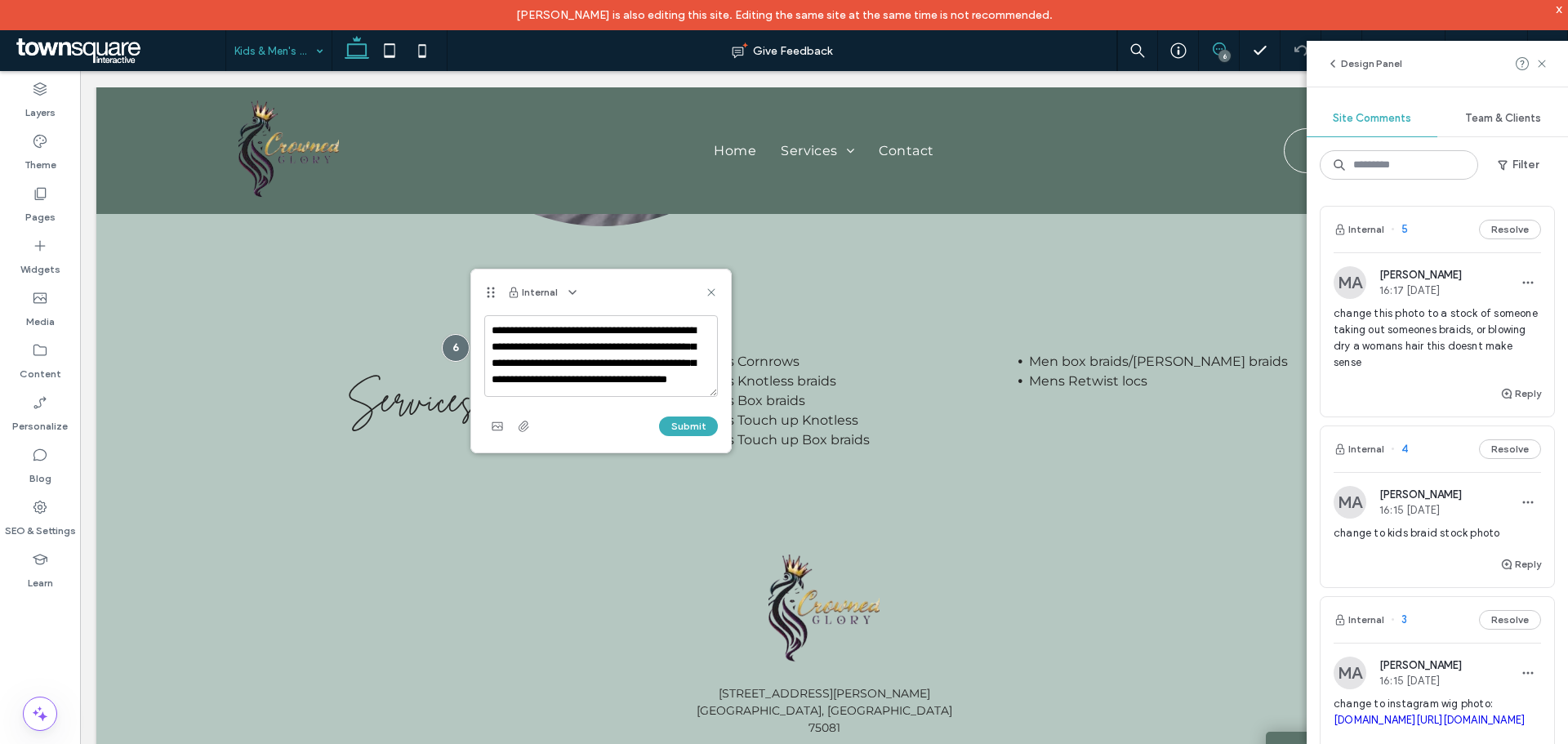 scroll, scrollTop: 22, scrollLeft: 0, axis: vertical 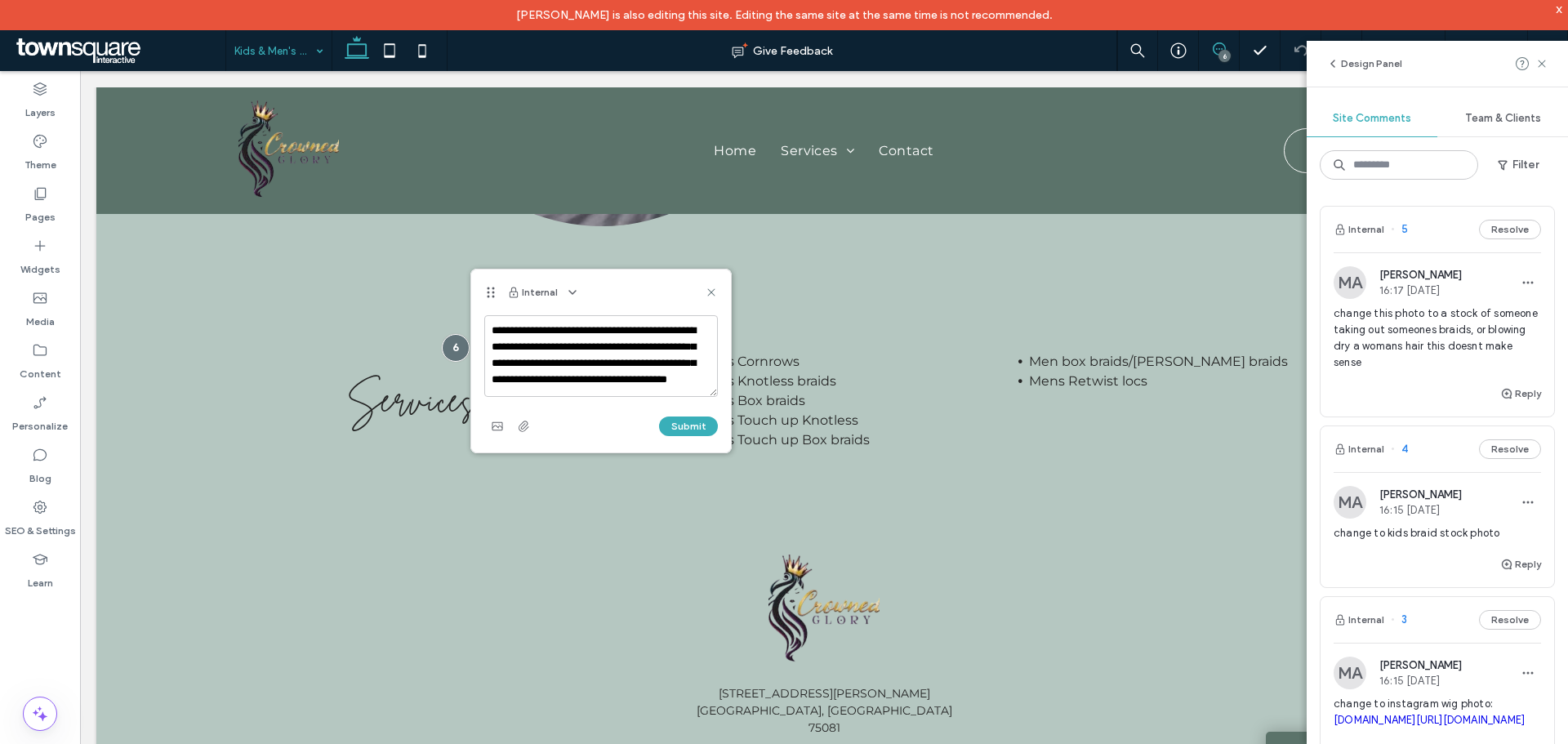 drag, startPoint x: 653, startPoint y: 360, endPoint x: 490, endPoint y: 340, distance: 164.22241 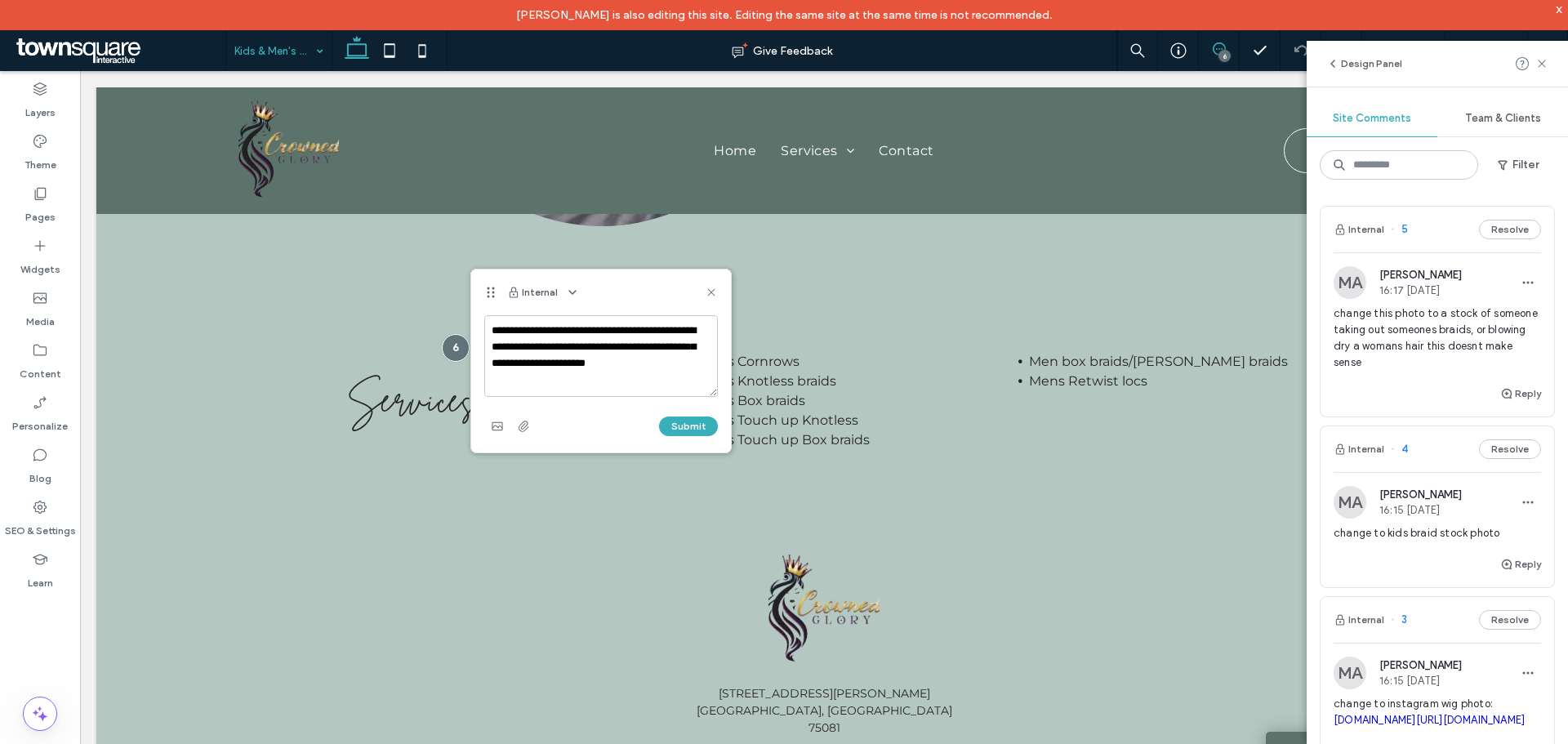 scroll, scrollTop: 0, scrollLeft: 0, axis: both 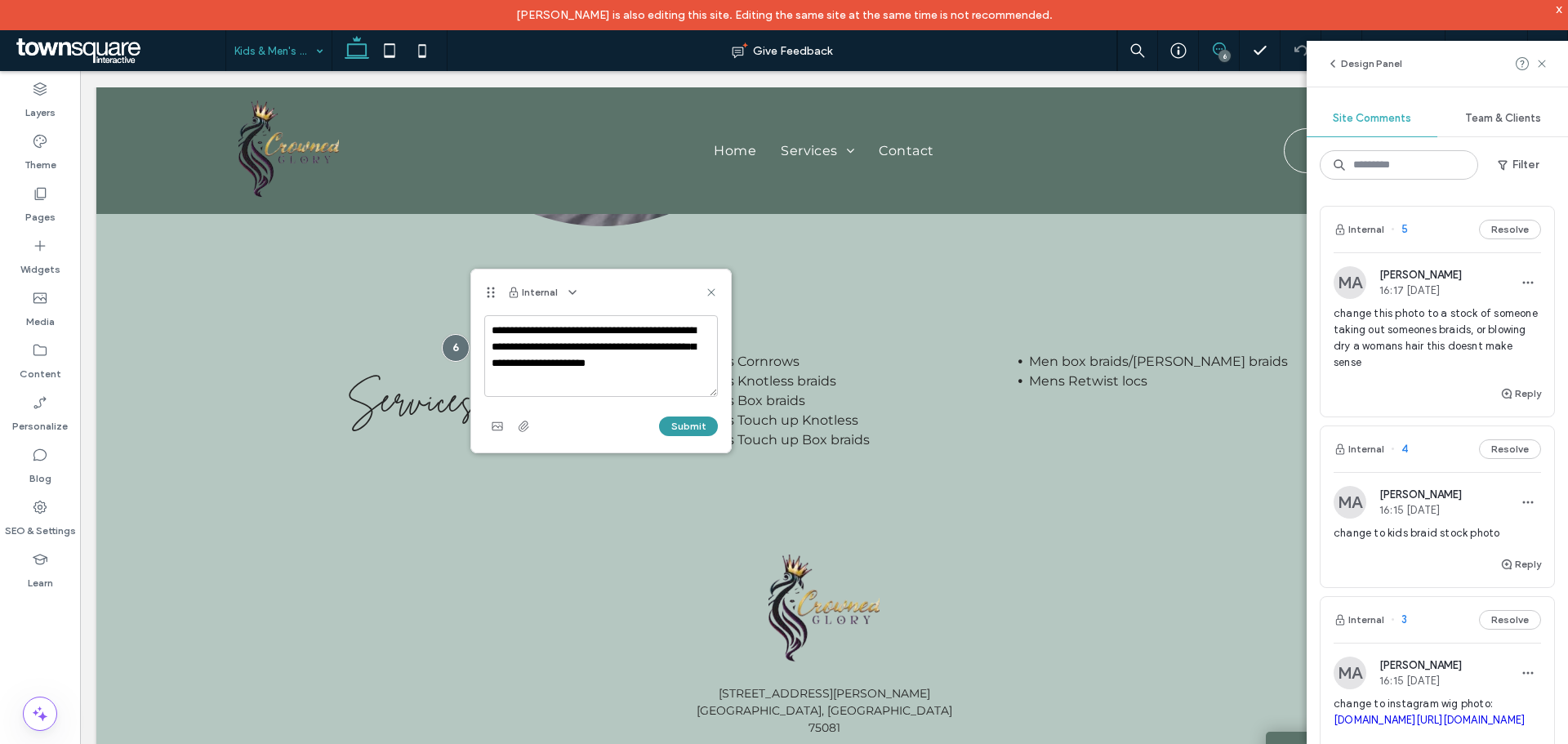 type on "**********" 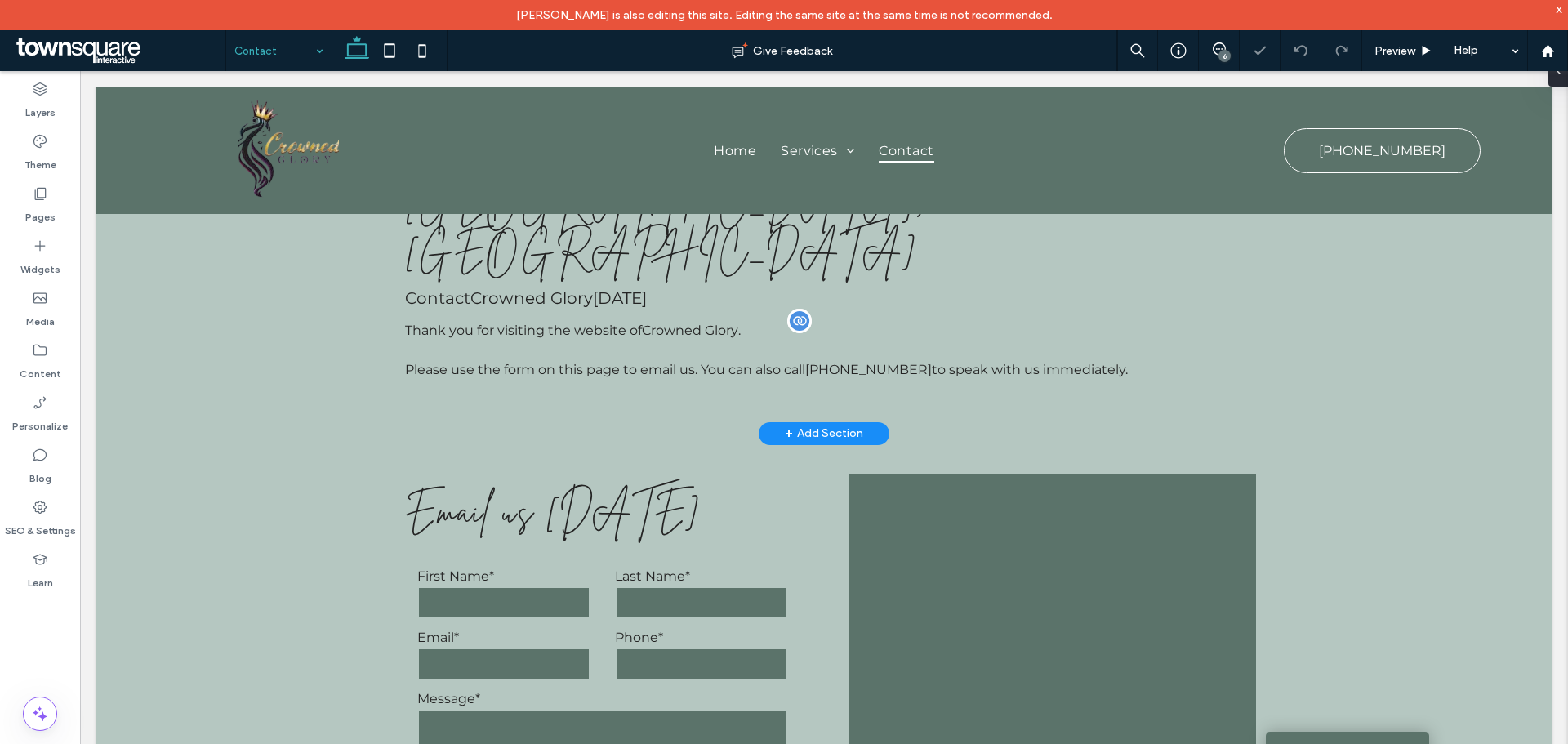 scroll, scrollTop: 82, scrollLeft: 0, axis: vertical 